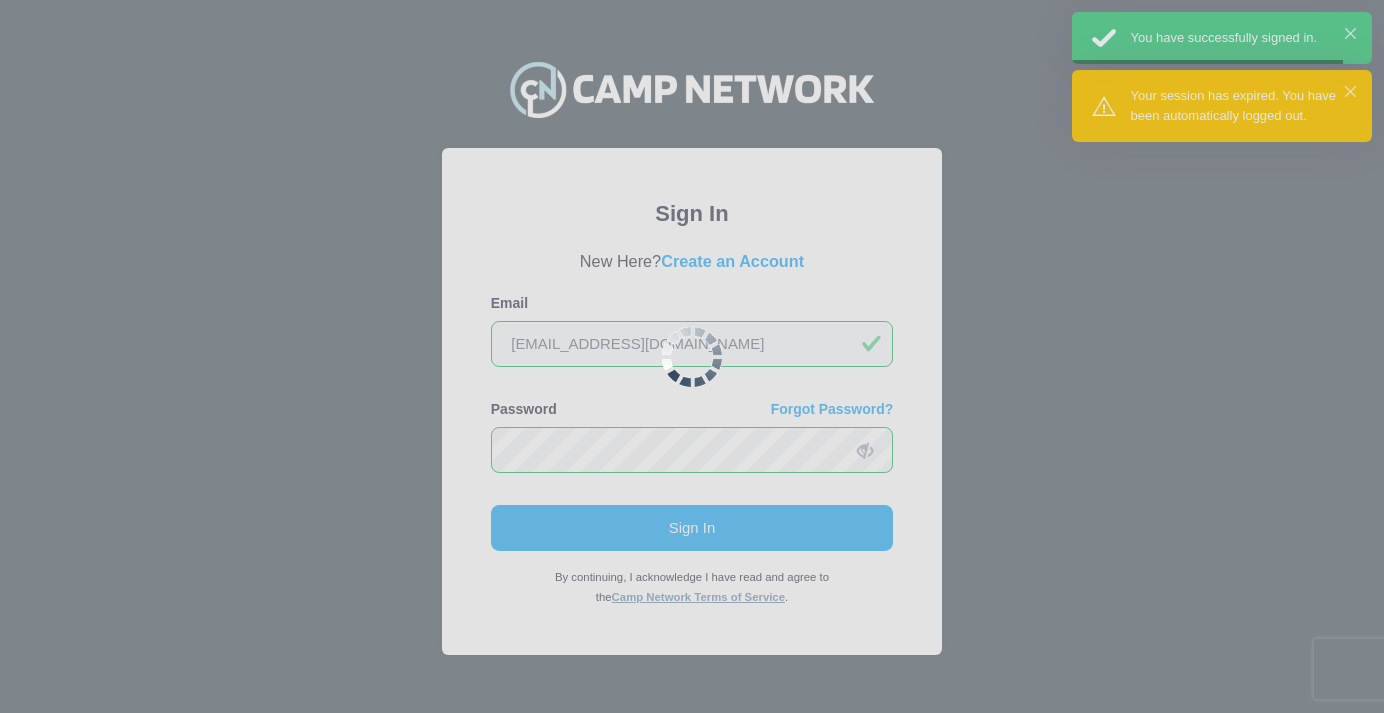 scroll, scrollTop: 0, scrollLeft: 0, axis: both 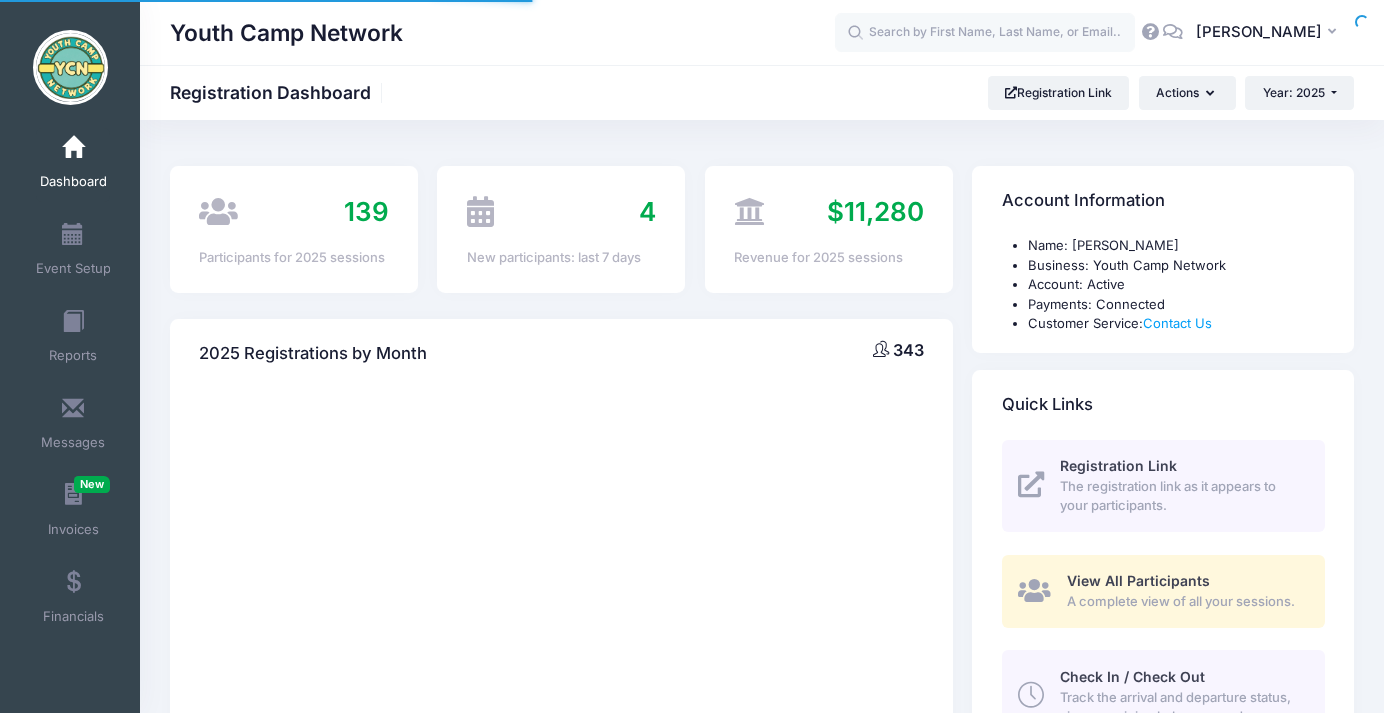 select 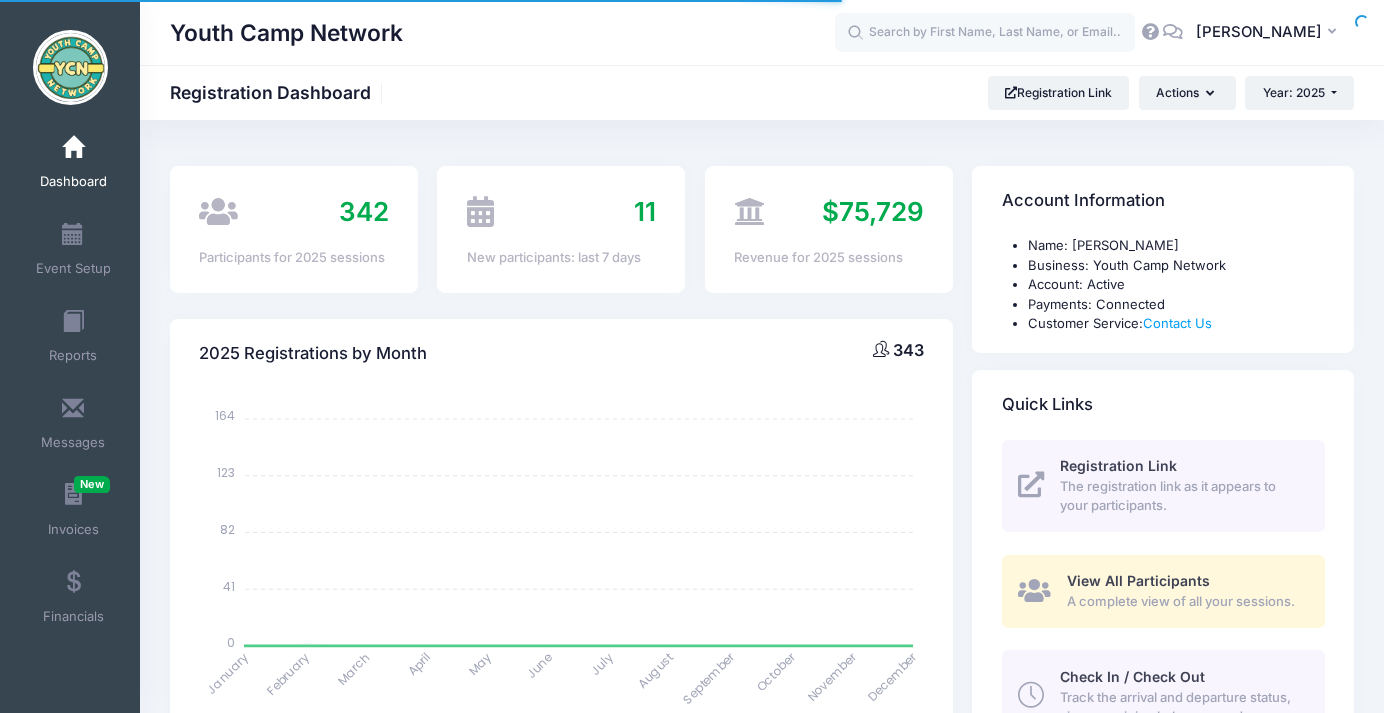 scroll, scrollTop: 0, scrollLeft: 0, axis: both 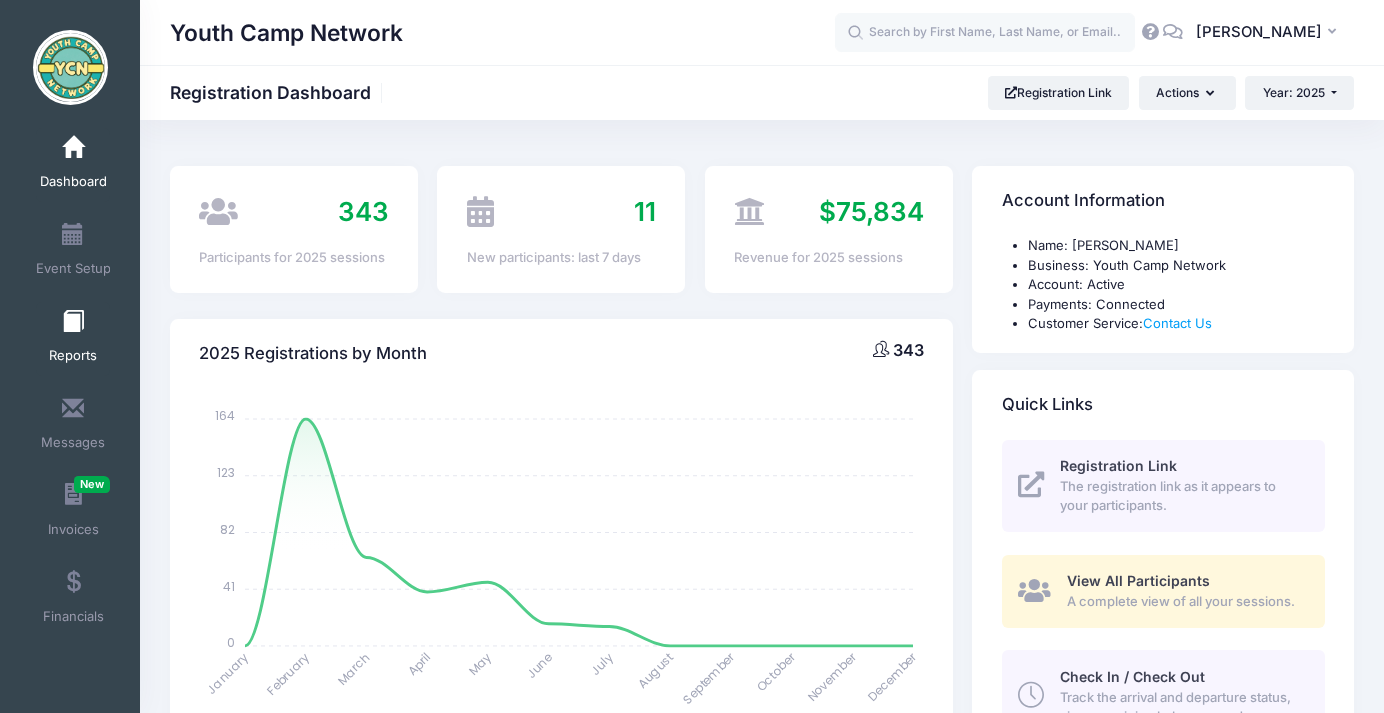 click at bounding box center [73, 322] 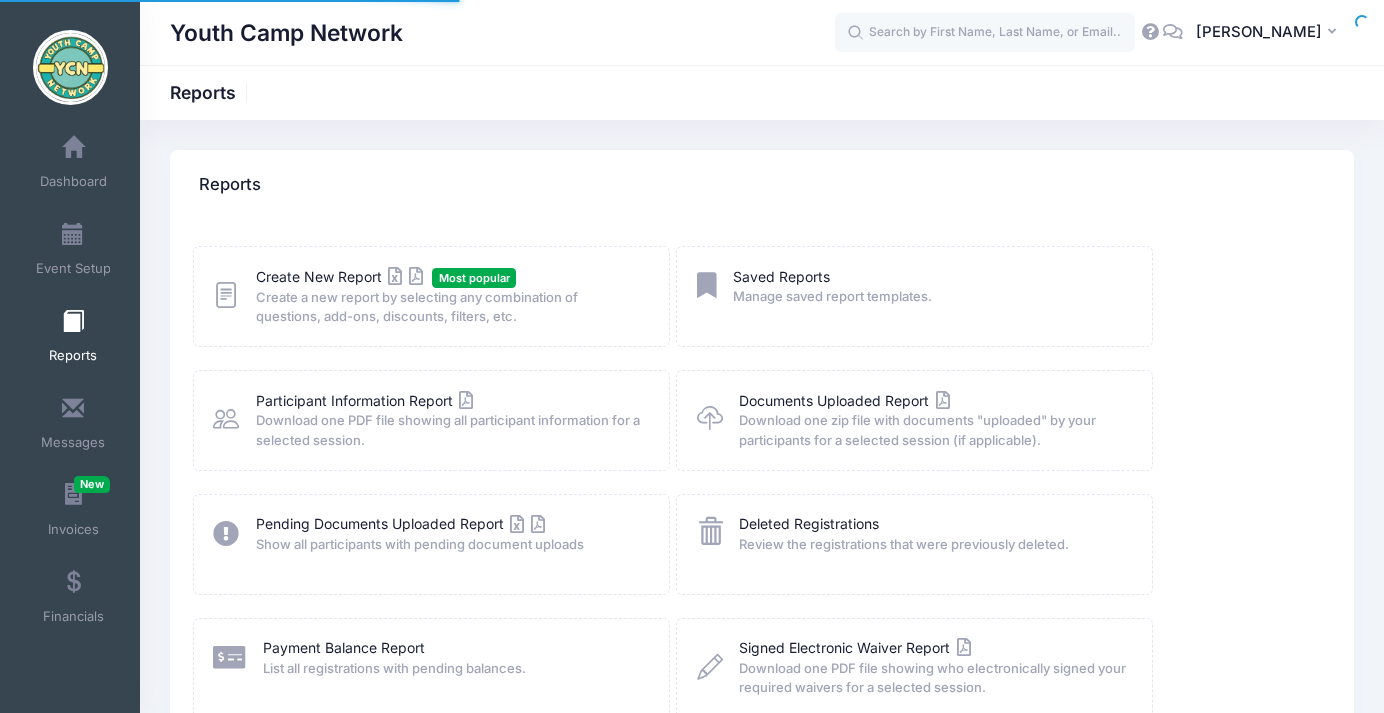 scroll, scrollTop: 0, scrollLeft: 0, axis: both 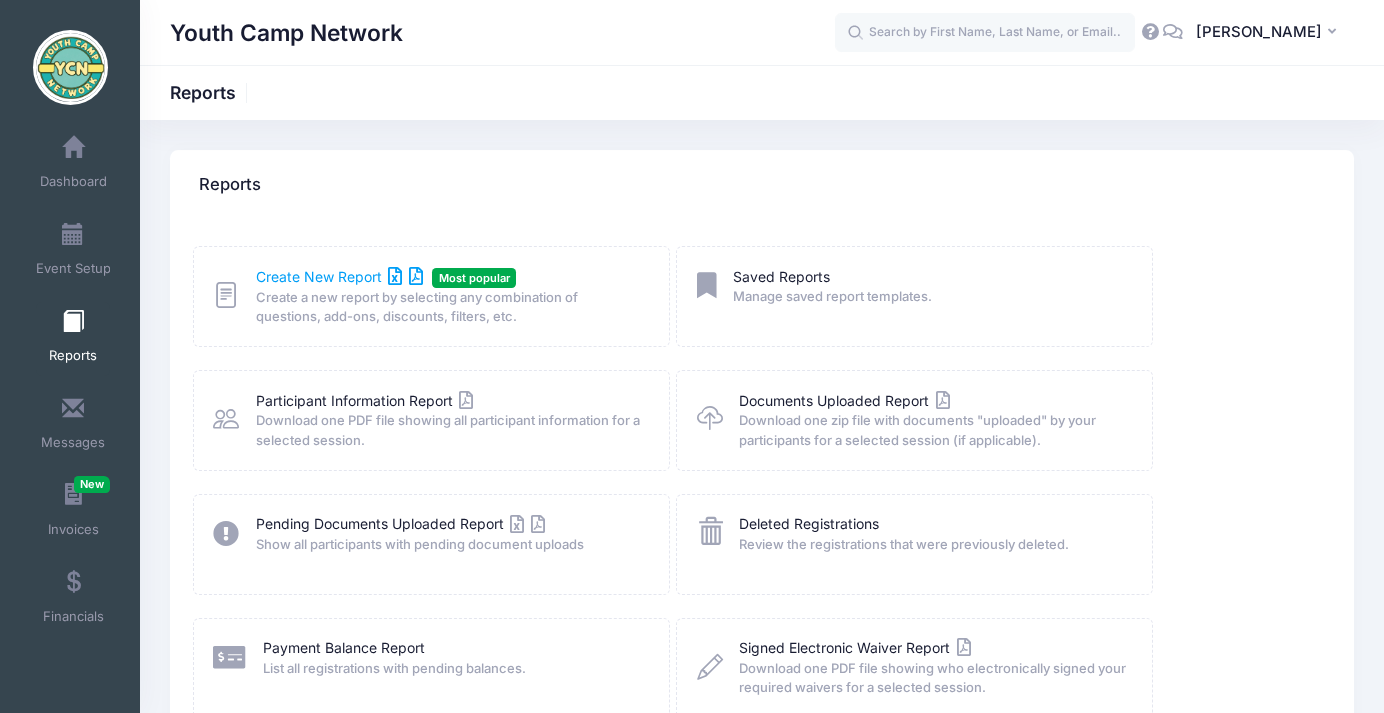 click on "Create New Report" at bounding box center (339, 276) 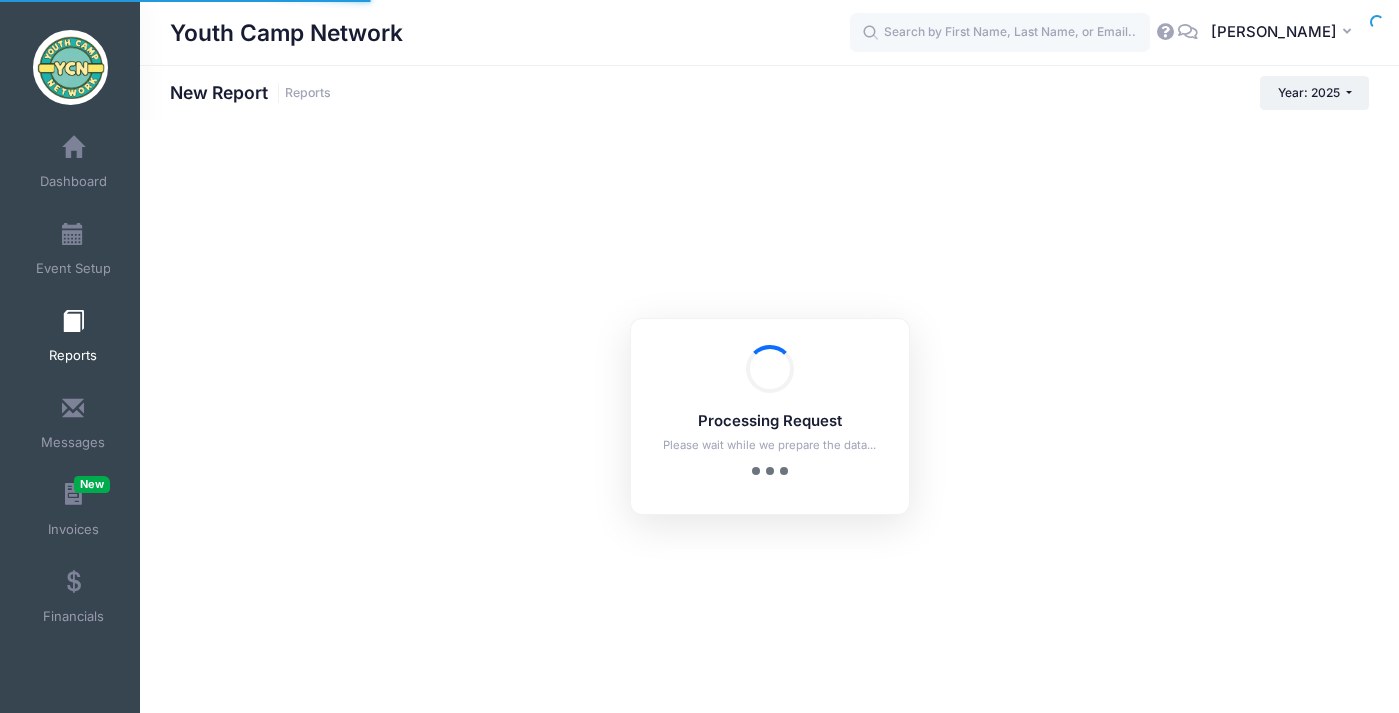 scroll, scrollTop: 0, scrollLeft: 0, axis: both 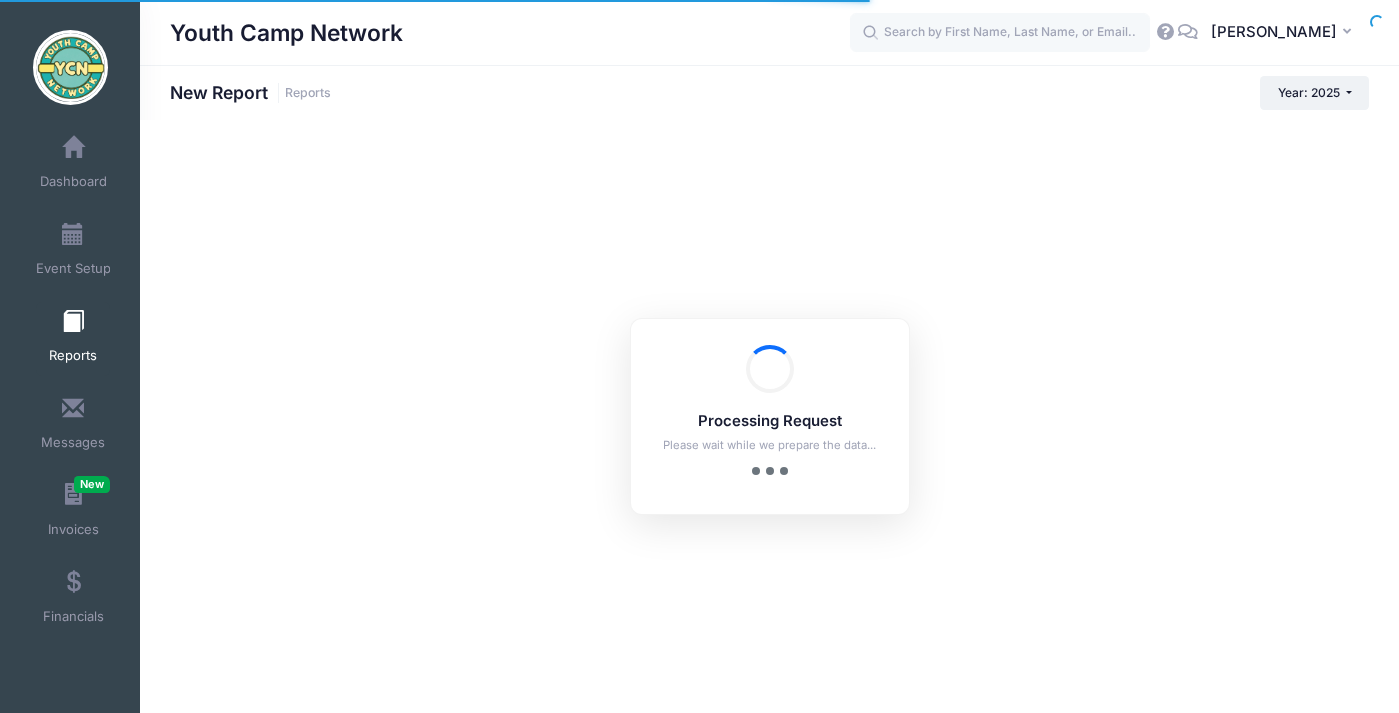 checkbox on "true" 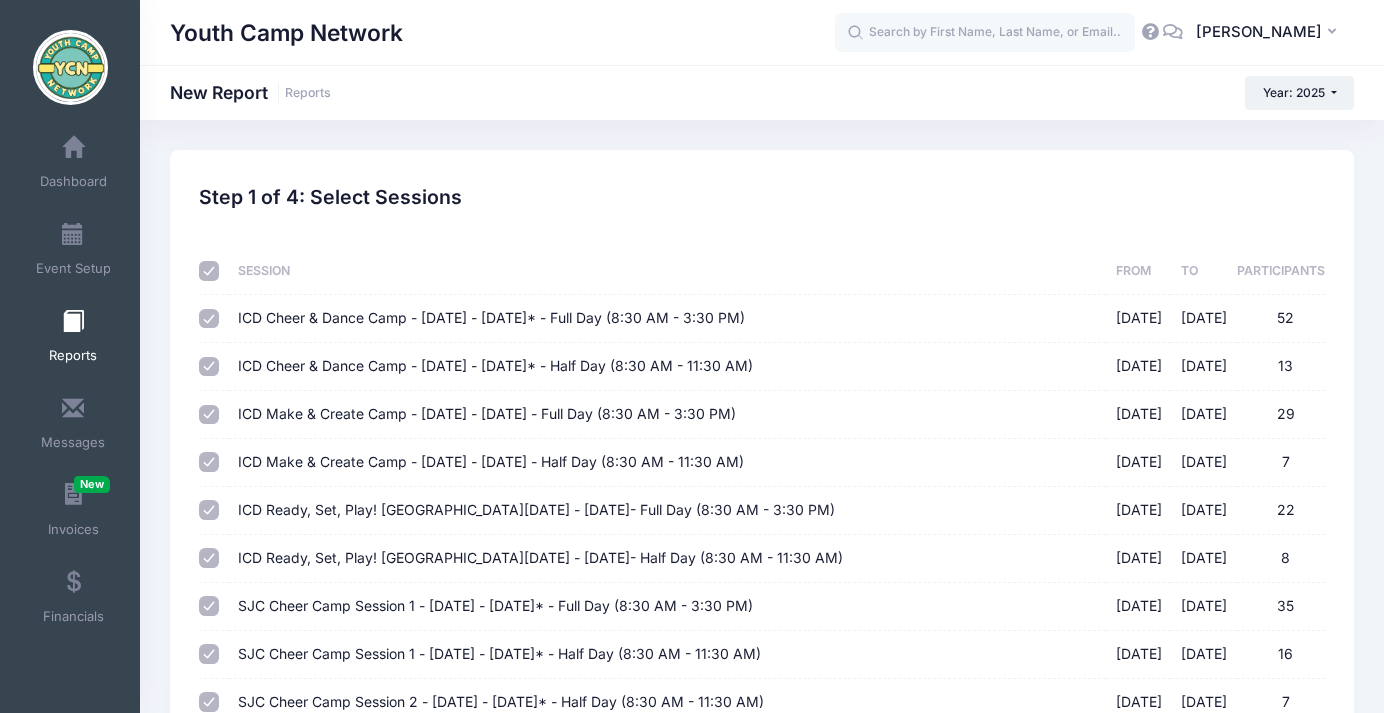 click at bounding box center (209, 271) 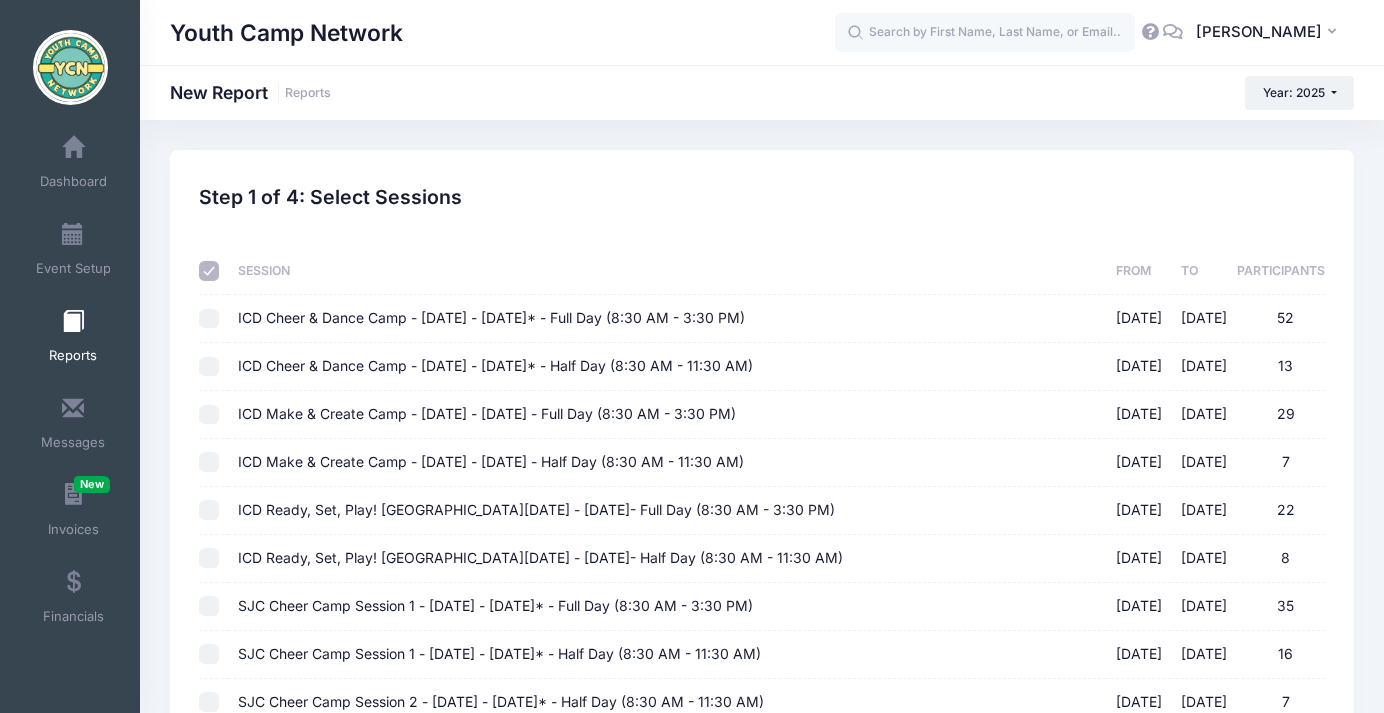 checkbox on "false" 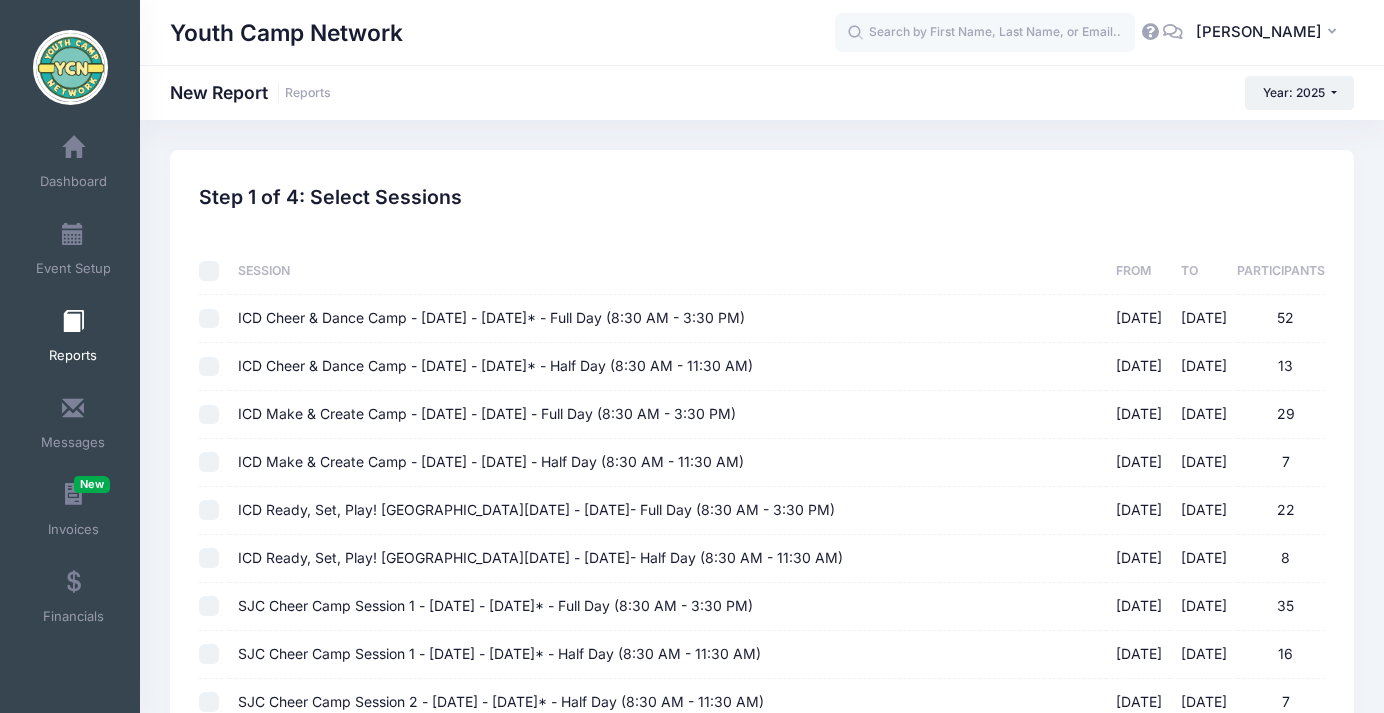 checkbox on "false" 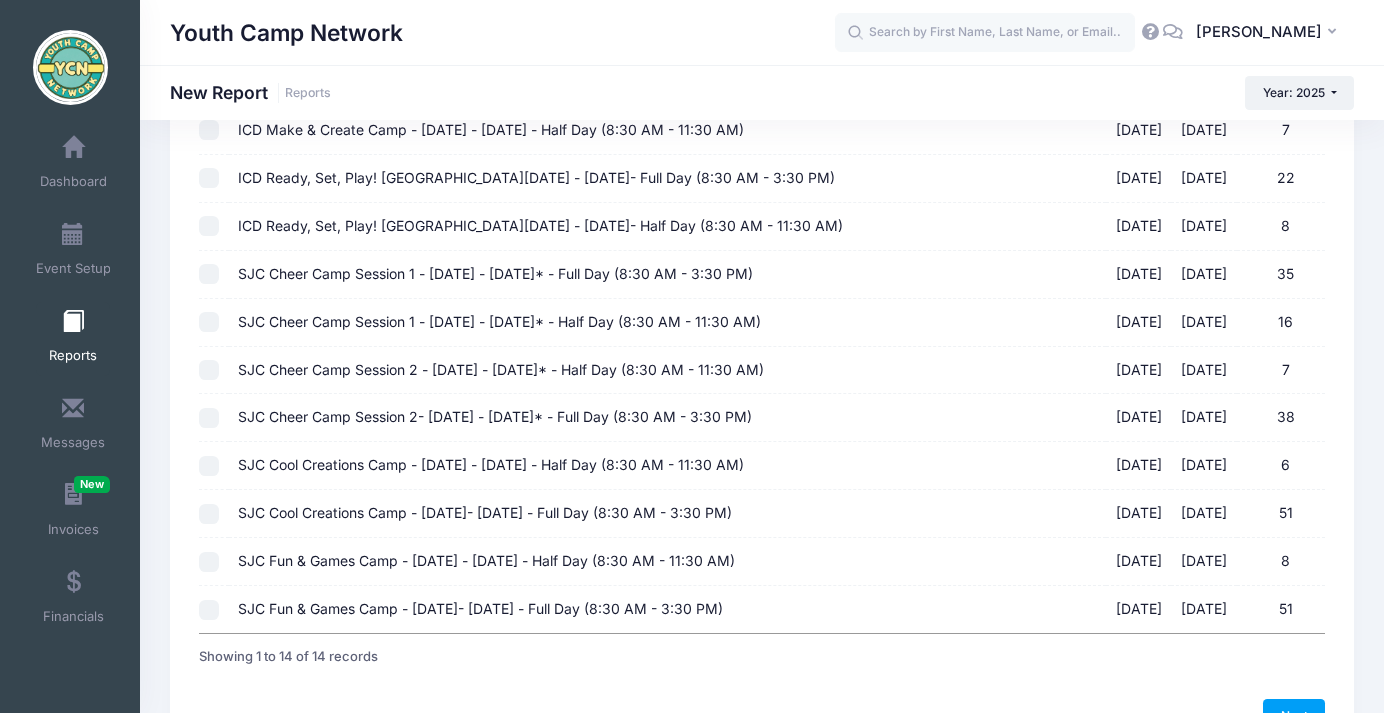 scroll, scrollTop: 386, scrollLeft: 0, axis: vertical 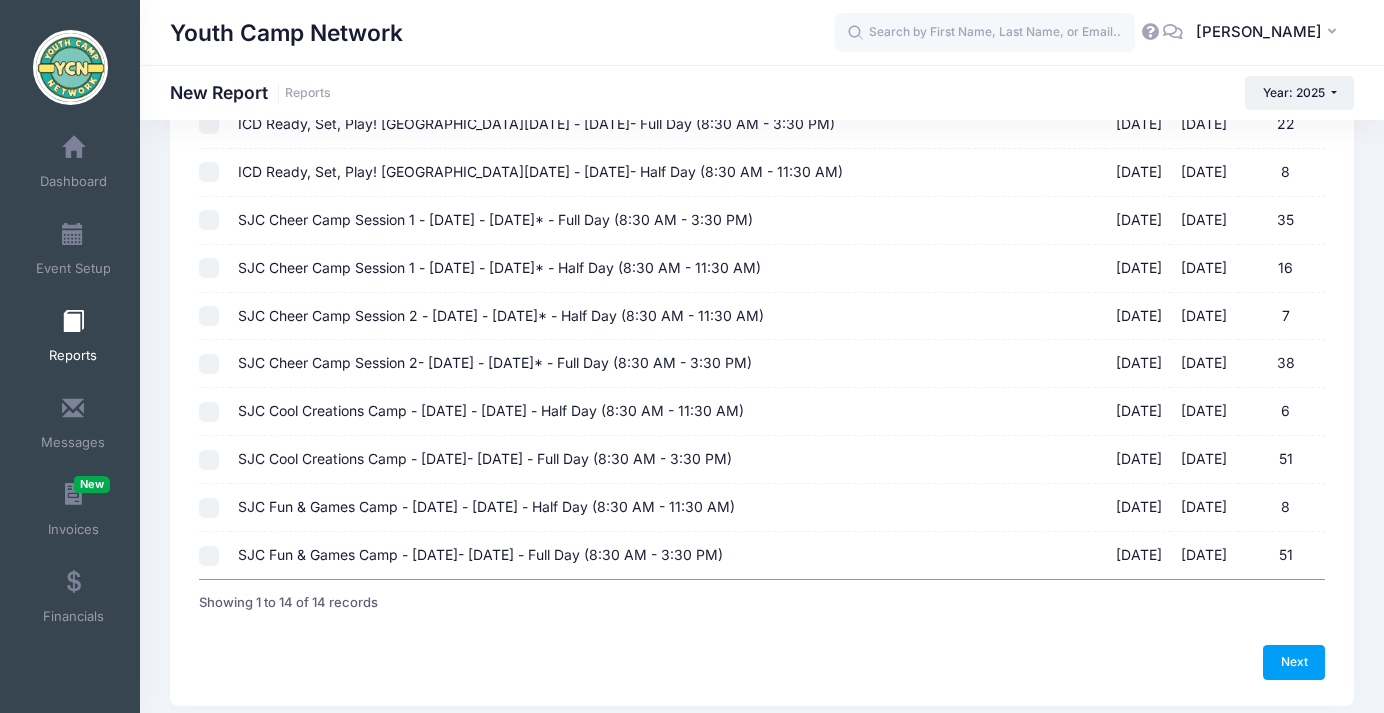 click on "SJC Cool Creations Camp - Mon. July 14th- Fri. July 18th - Full Day (8:30 AM - 3:30 PM) 01/31/2025 - 07/07/2025  51" at bounding box center (209, 460) 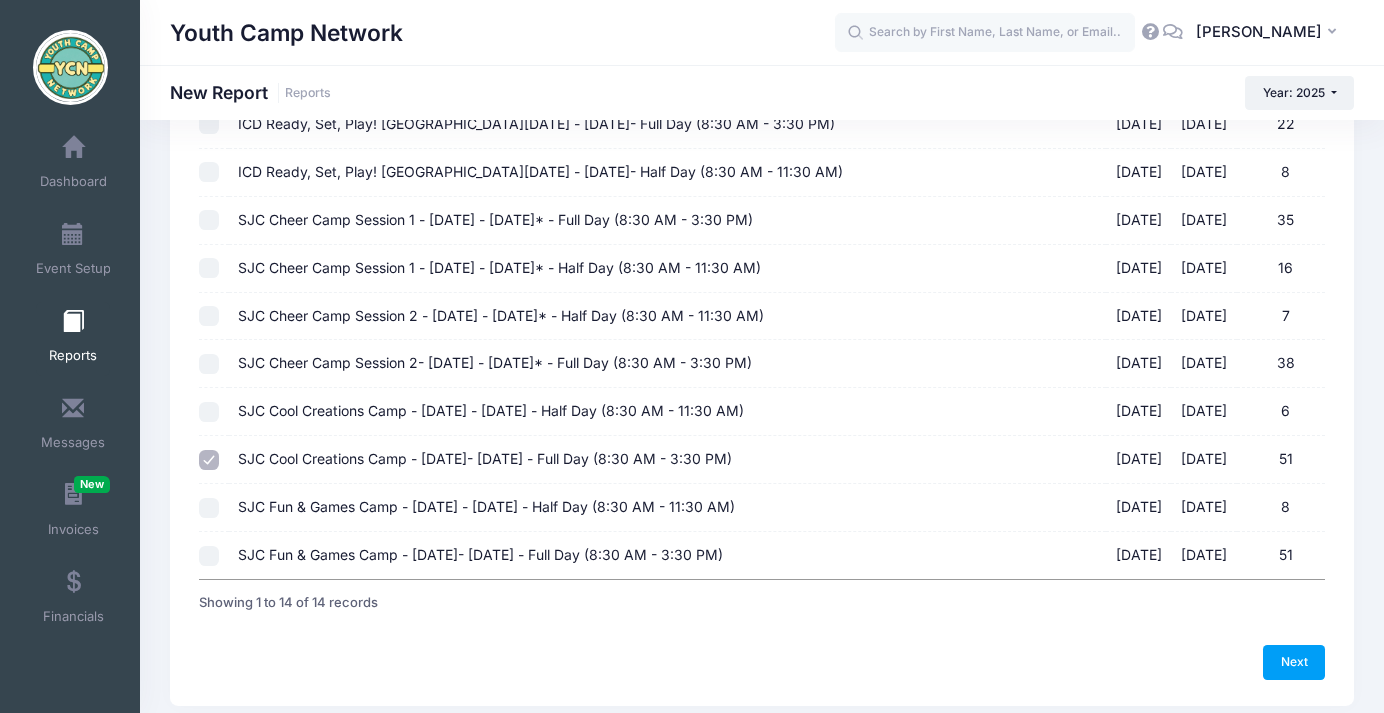 click on "SJC Cool Creations Camp - Mon. July 14th - Fri. July 18th - Half Day (8:30 AM - 11:30 AM) 01/31/2025 - 07/07/2025  6" at bounding box center (209, 412) 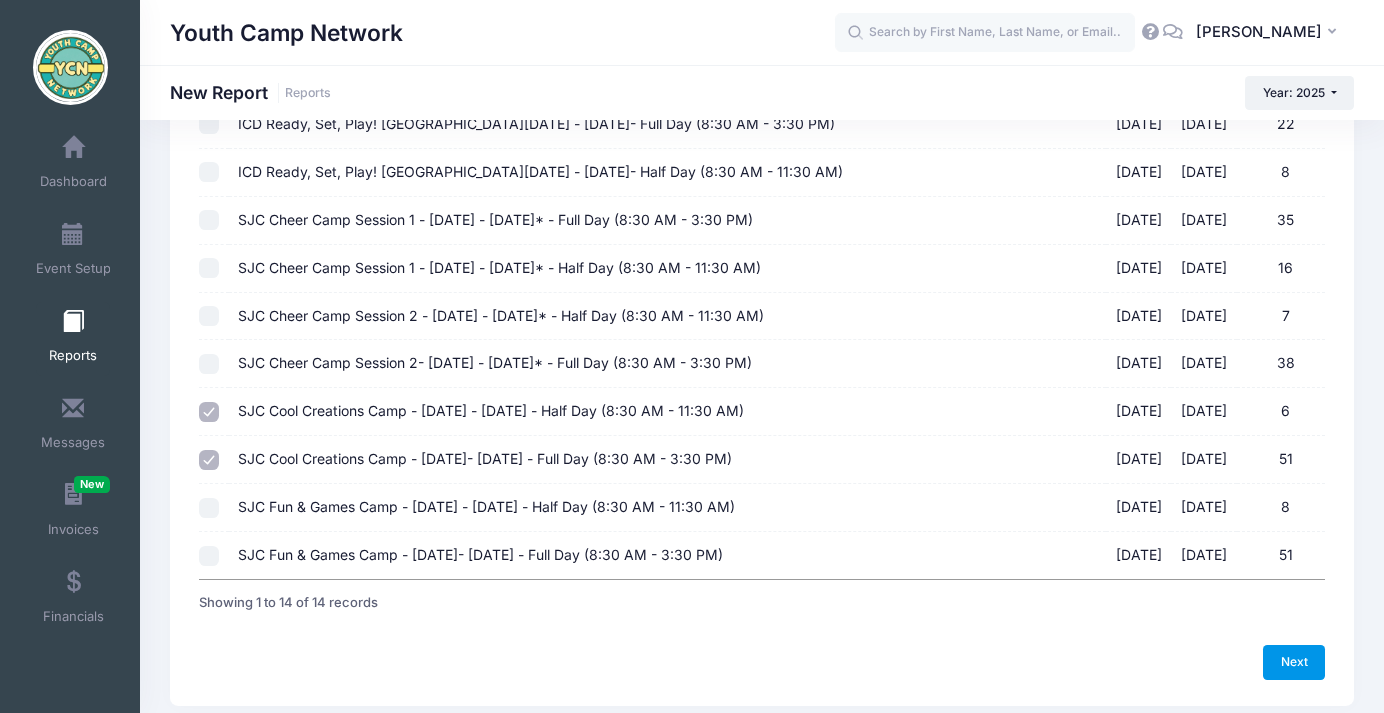 click on "Next" at bounding box center (1294, 662) 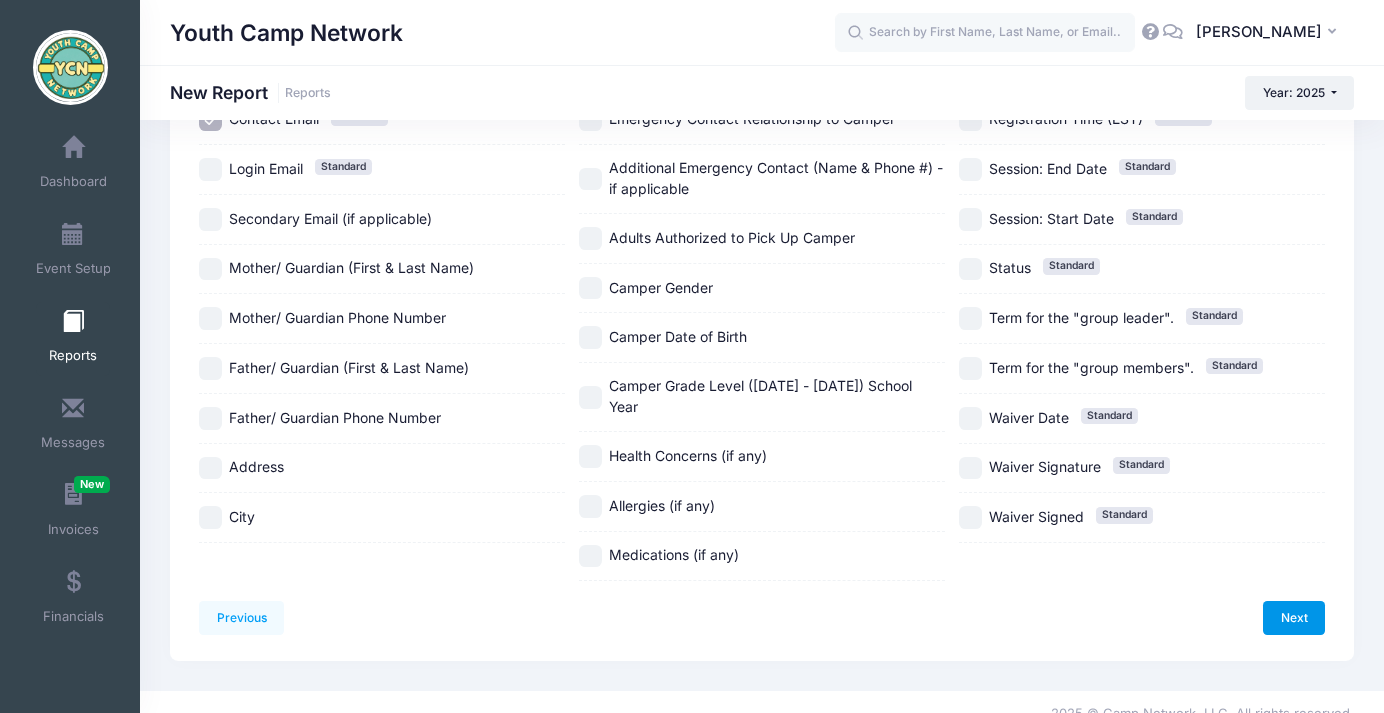 scroll, scrollTop: 0, scrollLeft: 0, axis: both 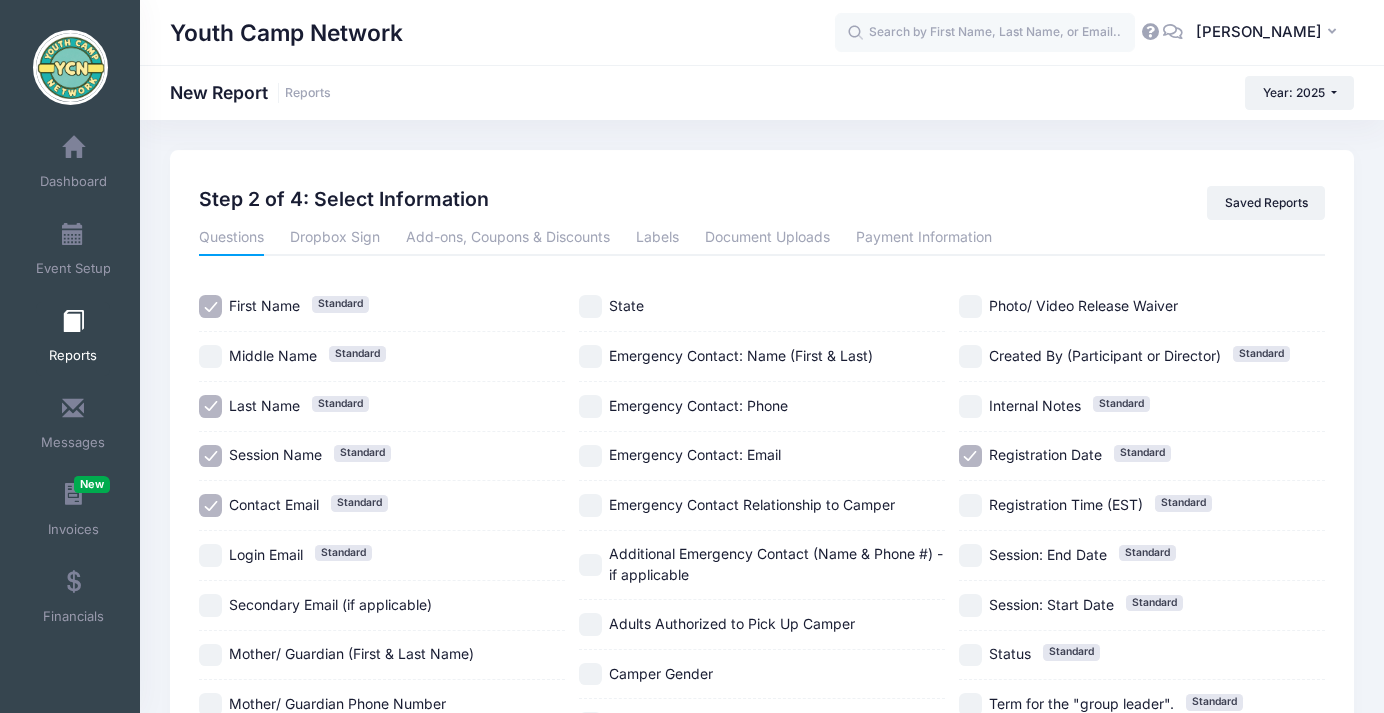 click on "Session Name Standard" at bounding box center (210, 456) 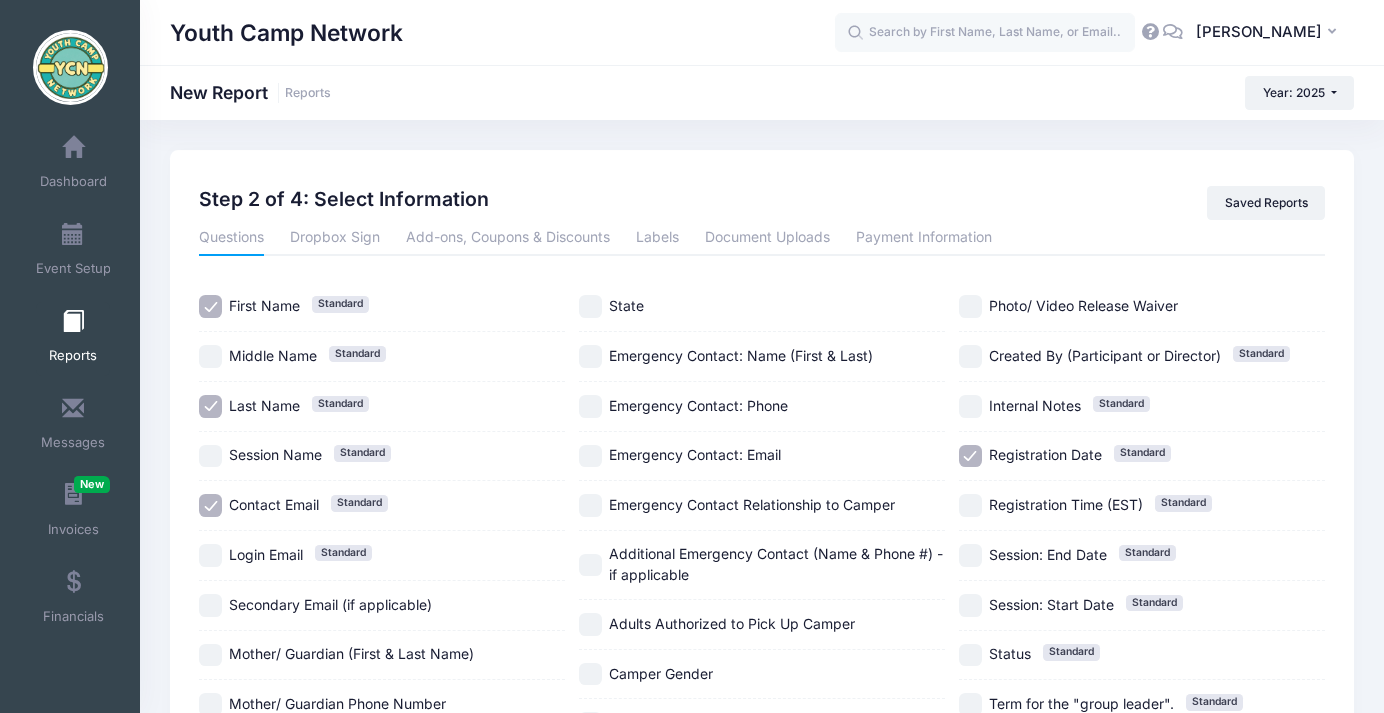 click on "Contact Email Standard" at bounding box center (210, 505) 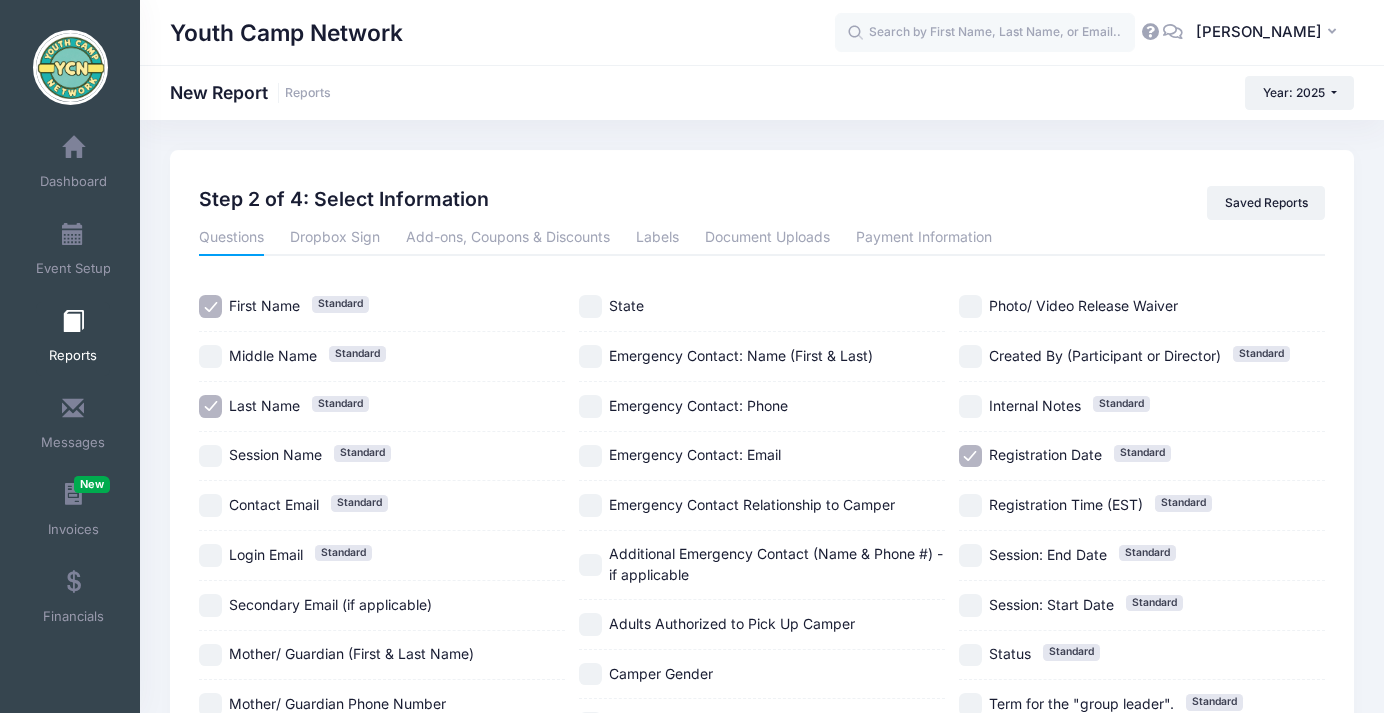 scroll, scrollTop: 105, scrollLeft: 0, axis: vertical 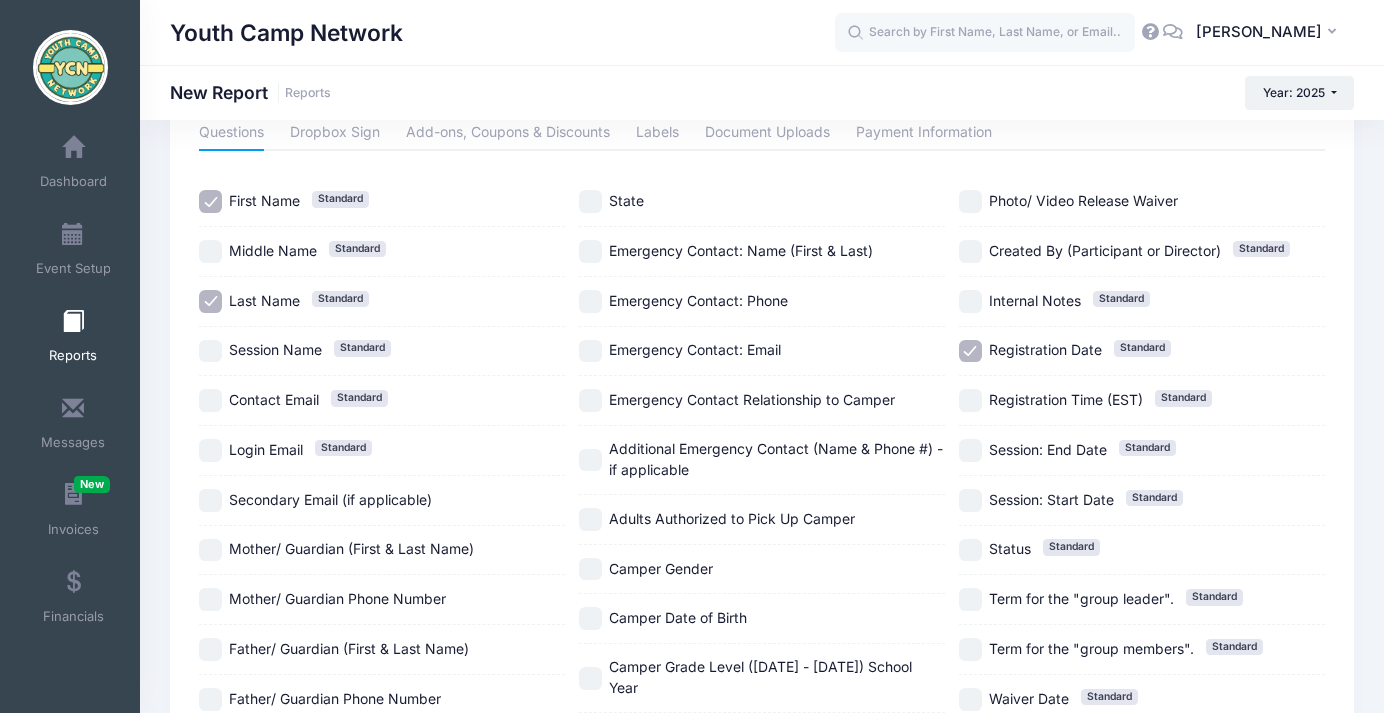 click on "Registration Date Standard" at bounding box center (970, 351) 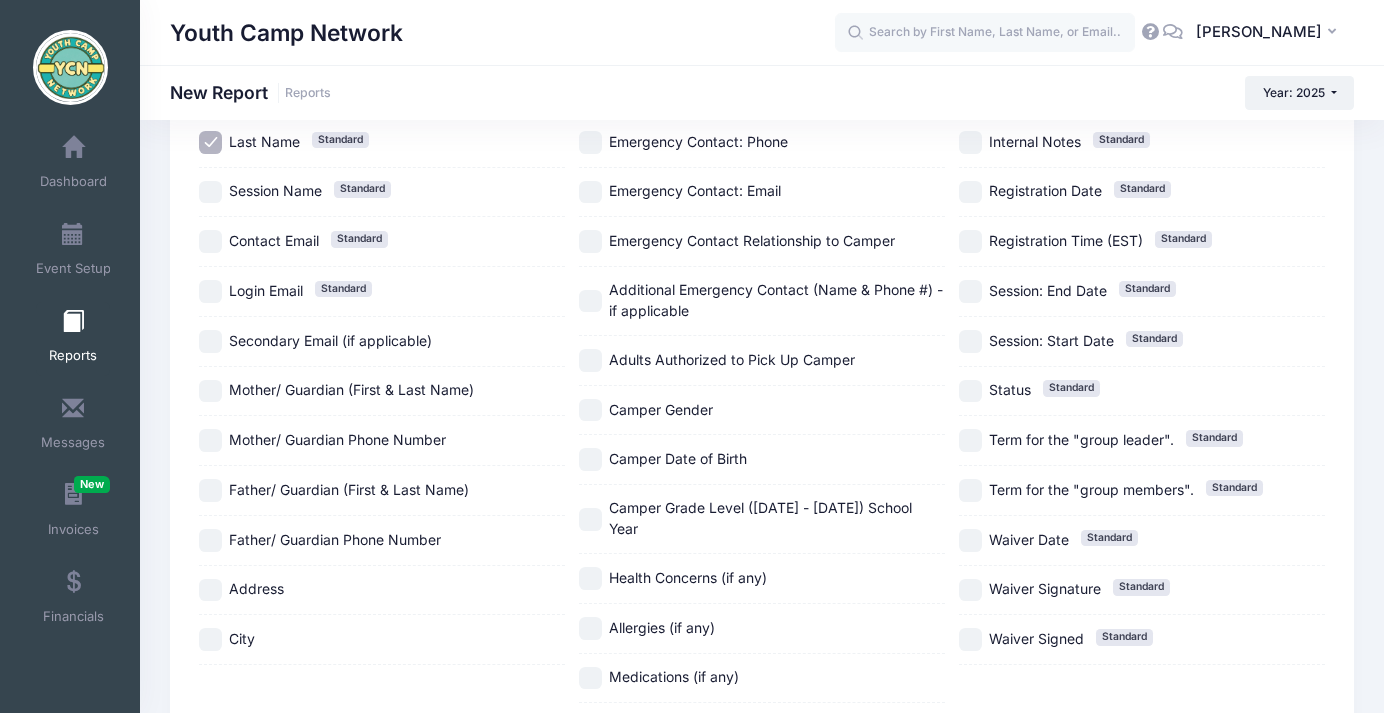 scroll, scrollTop: 274, scrollLeft: 0, axis: vertical 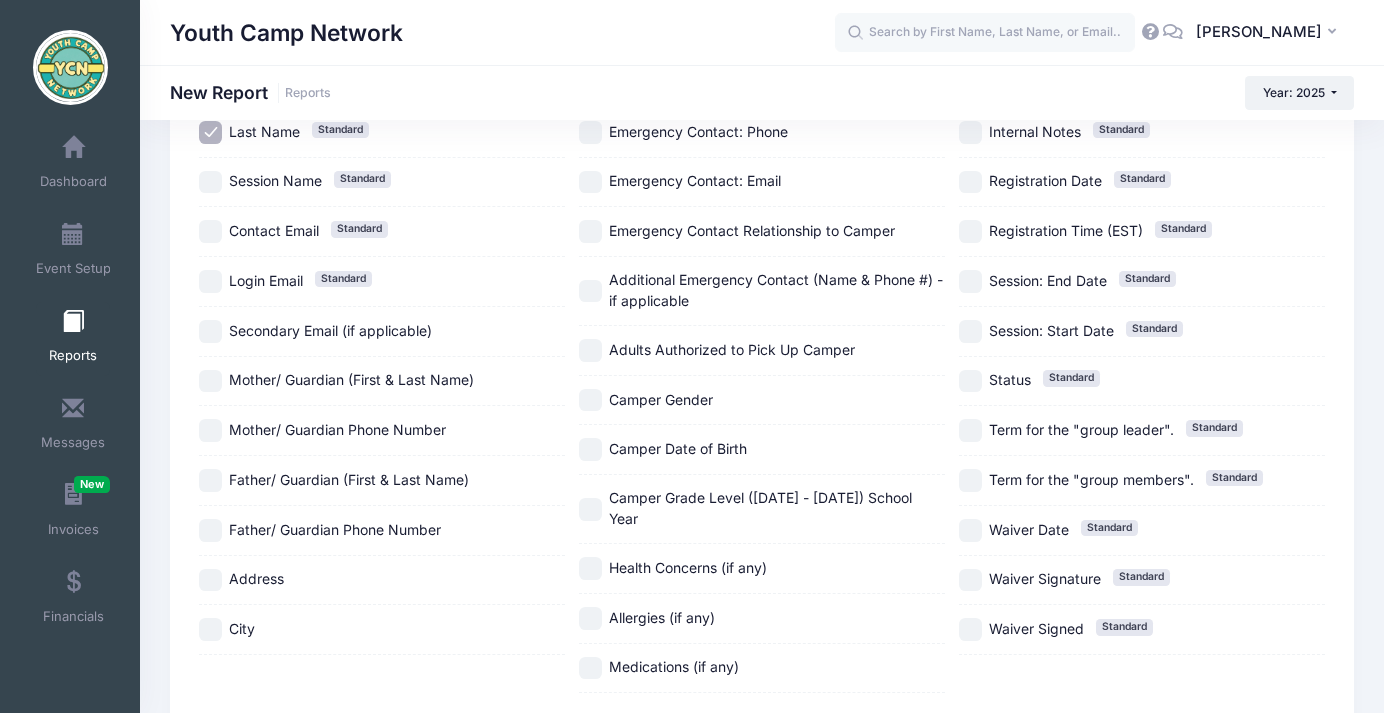 click on "Camper Gender" at bounding box center (590, 400) 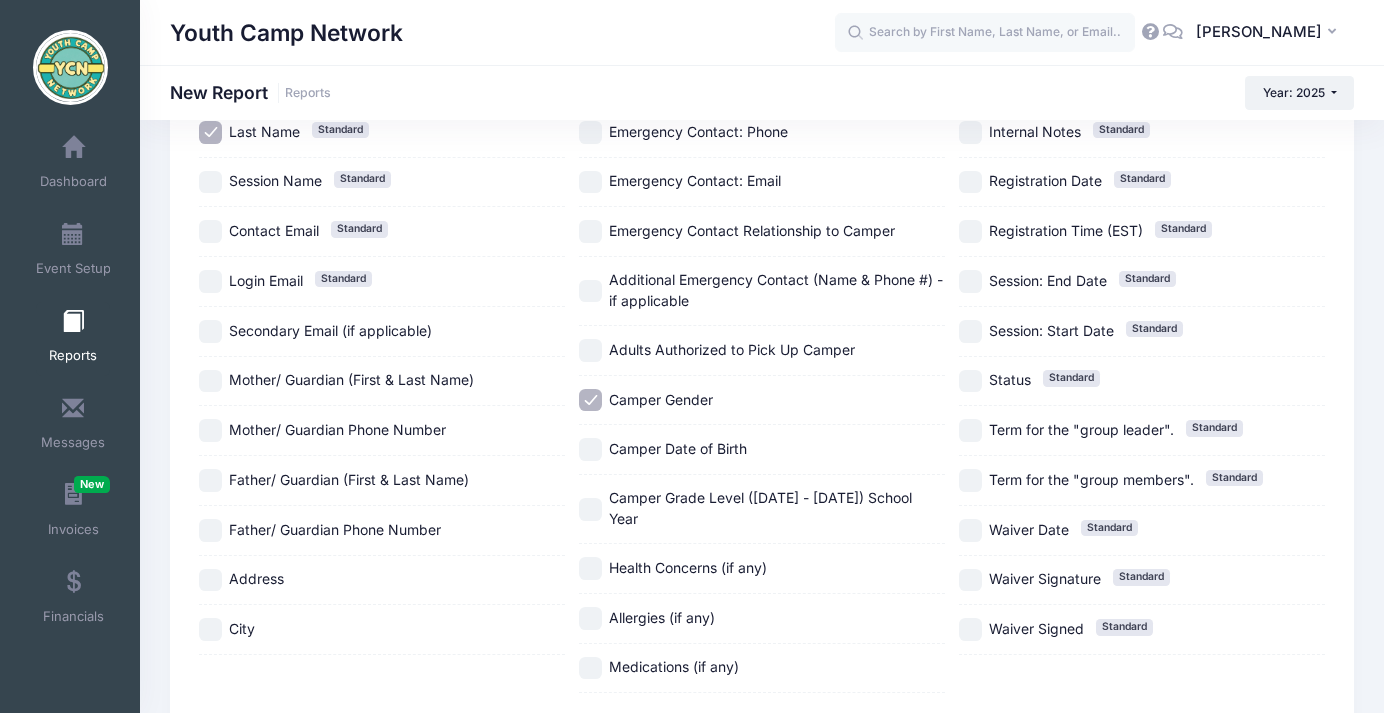 click on "Camper Date of Birth" at bounding box center (590, 449) 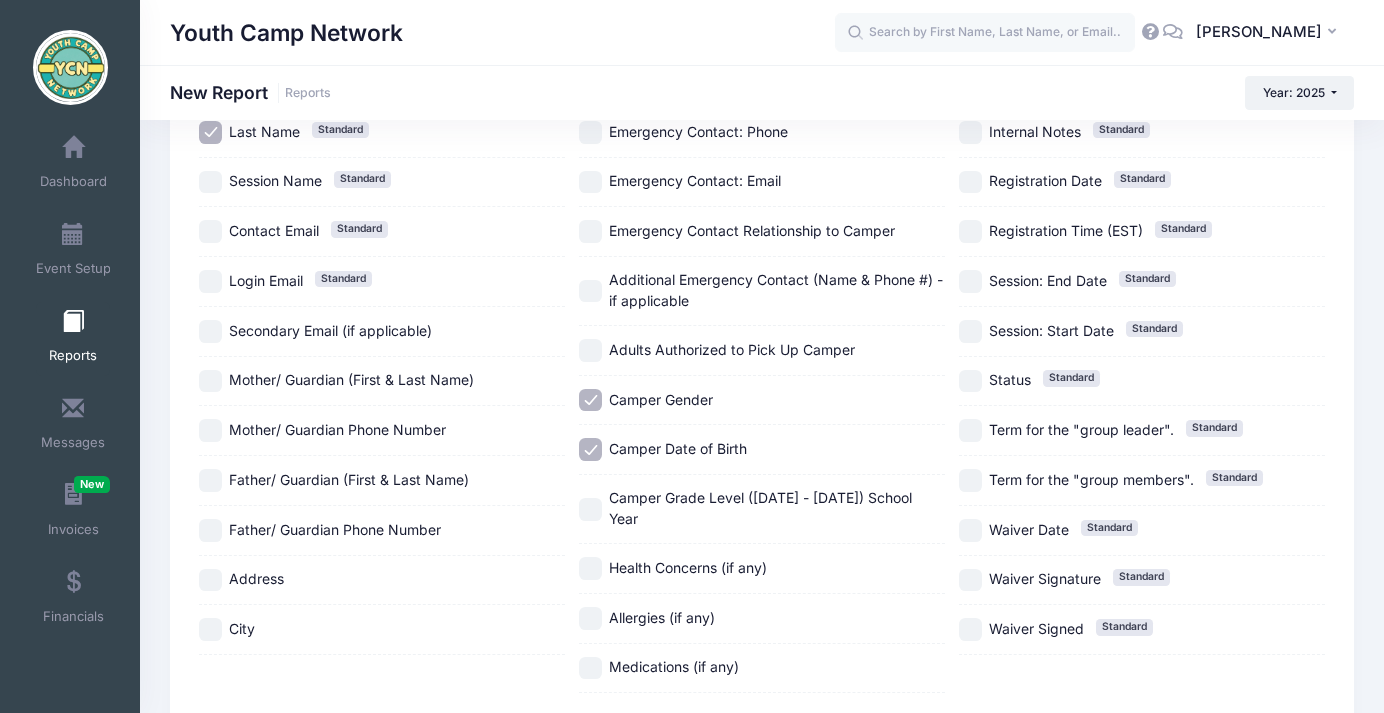 click on "Camper Date of Birth" at bounding box center [590, 449] 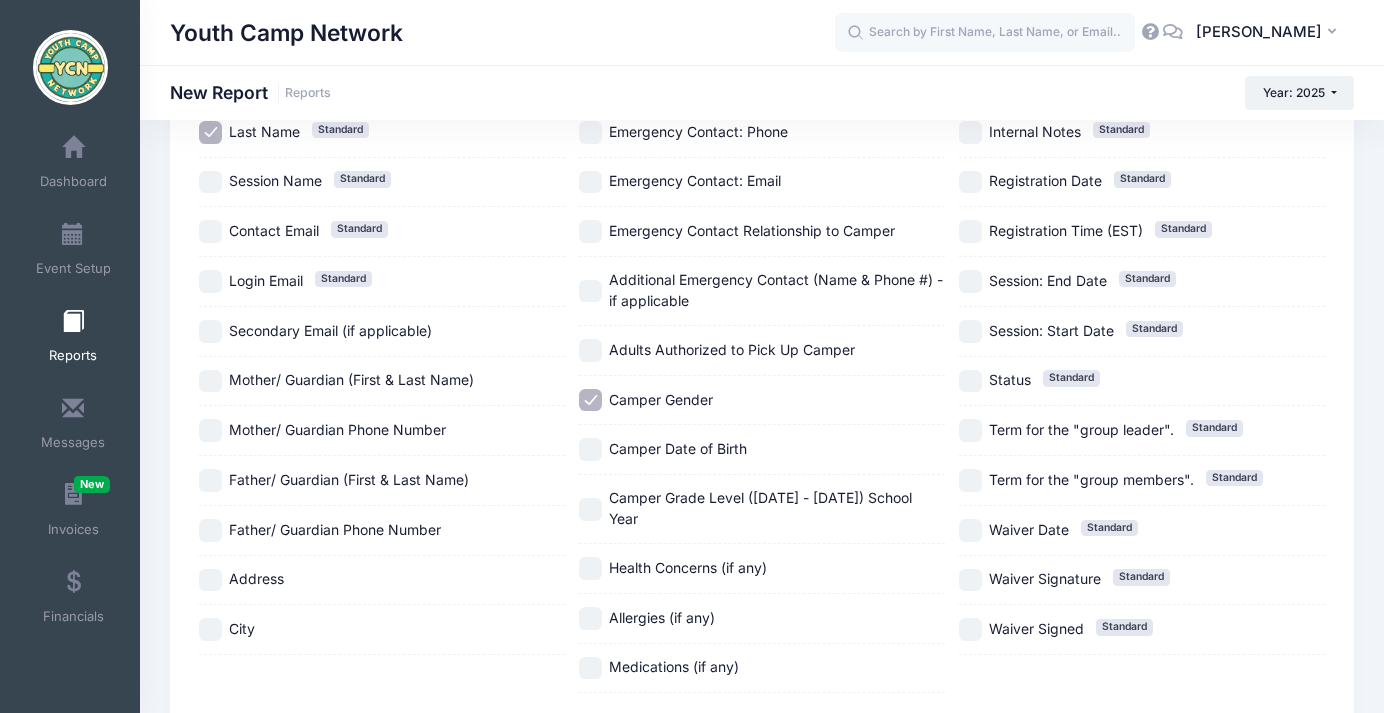 click on "Camper Grade Level (2025 - 2026) School Year" at bounding box center (590, 509) 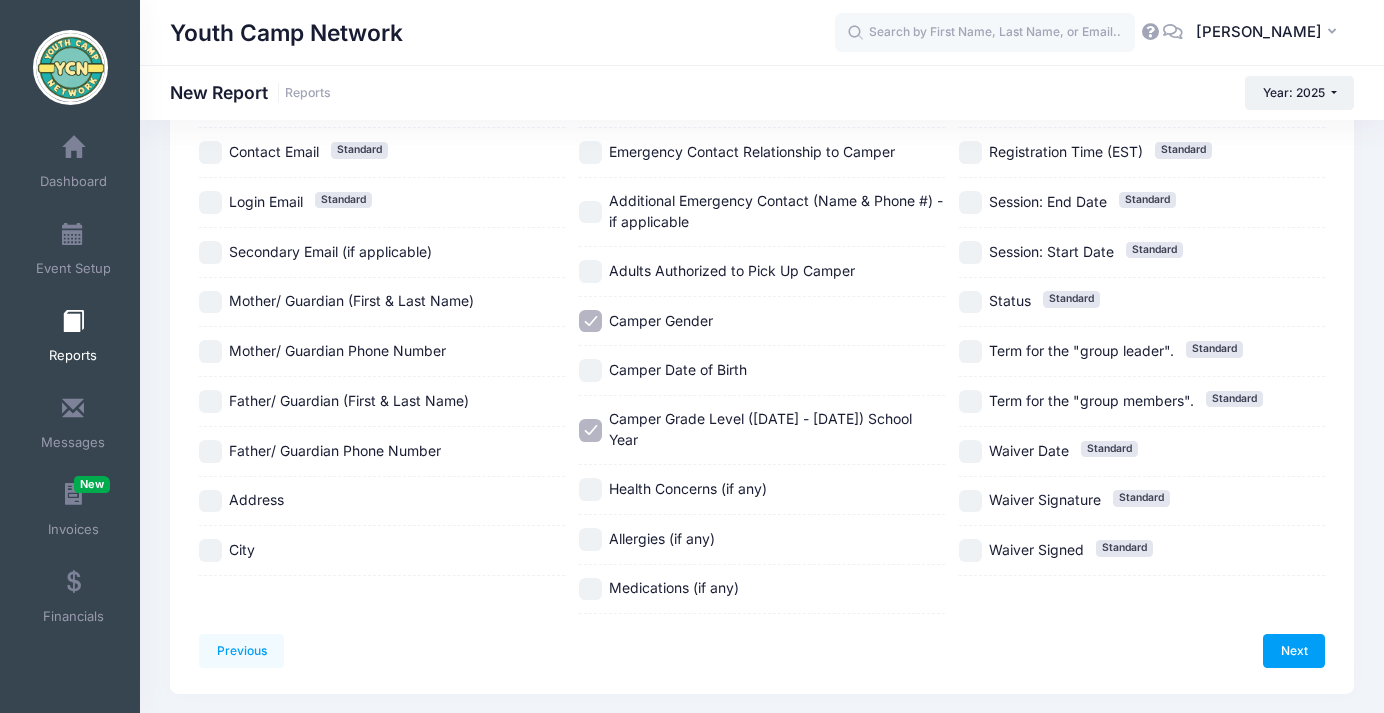 scroll, scrollTop: 391, scrollLeft: 0, axis: vertical 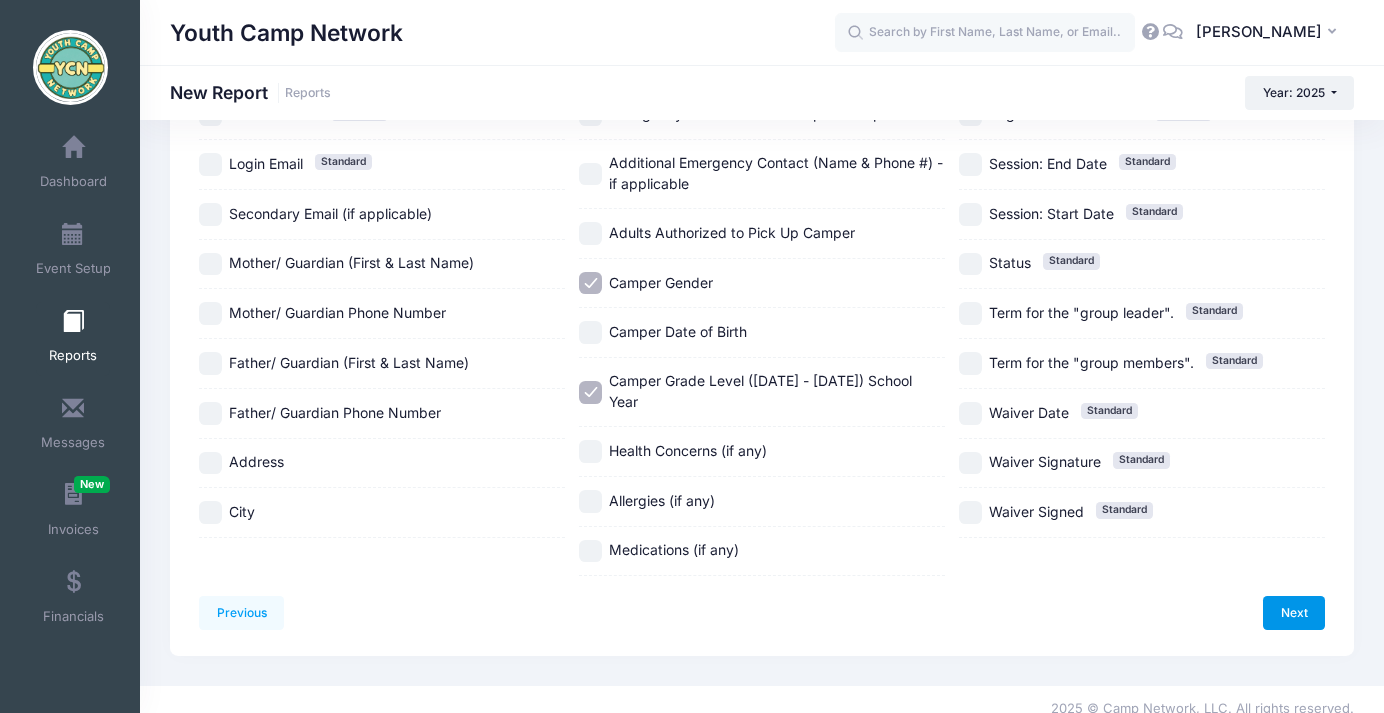 click on "Next" at bounding box center [1294, 613] 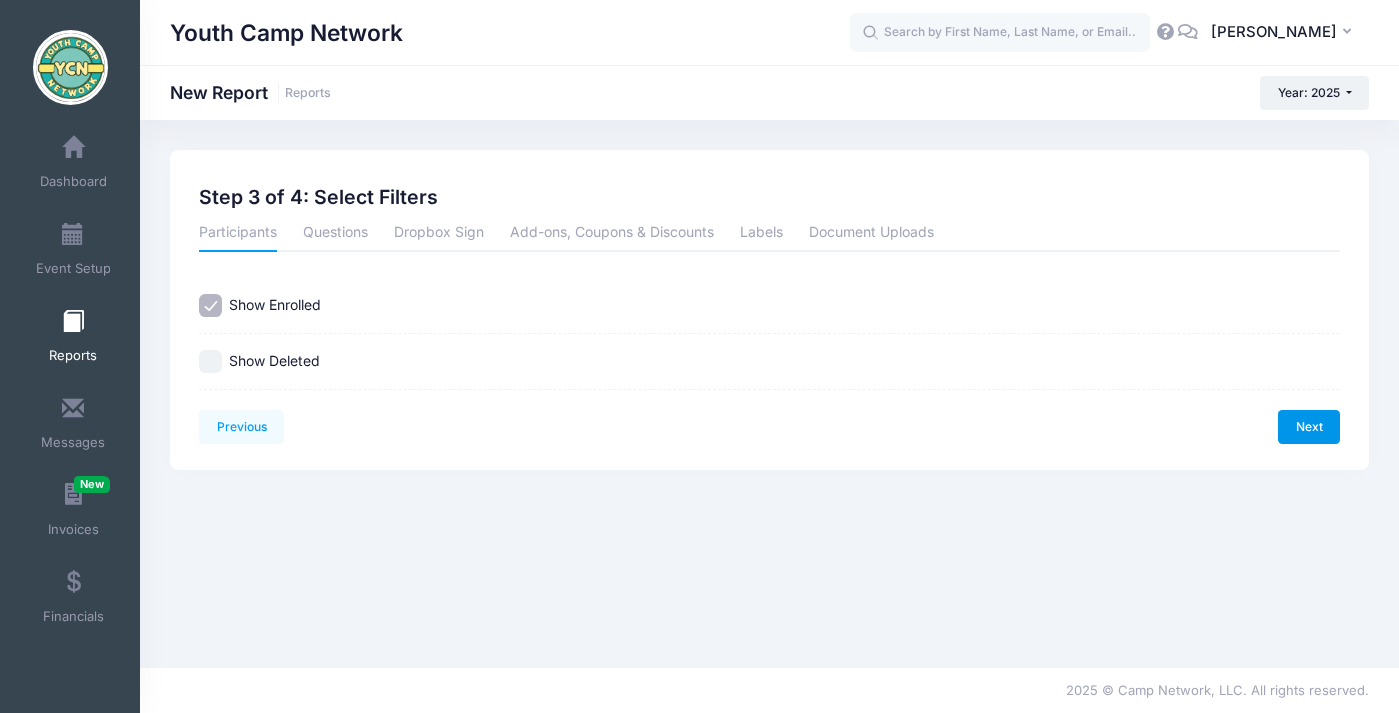 click on "Next" at bounding box center (1309, 427) 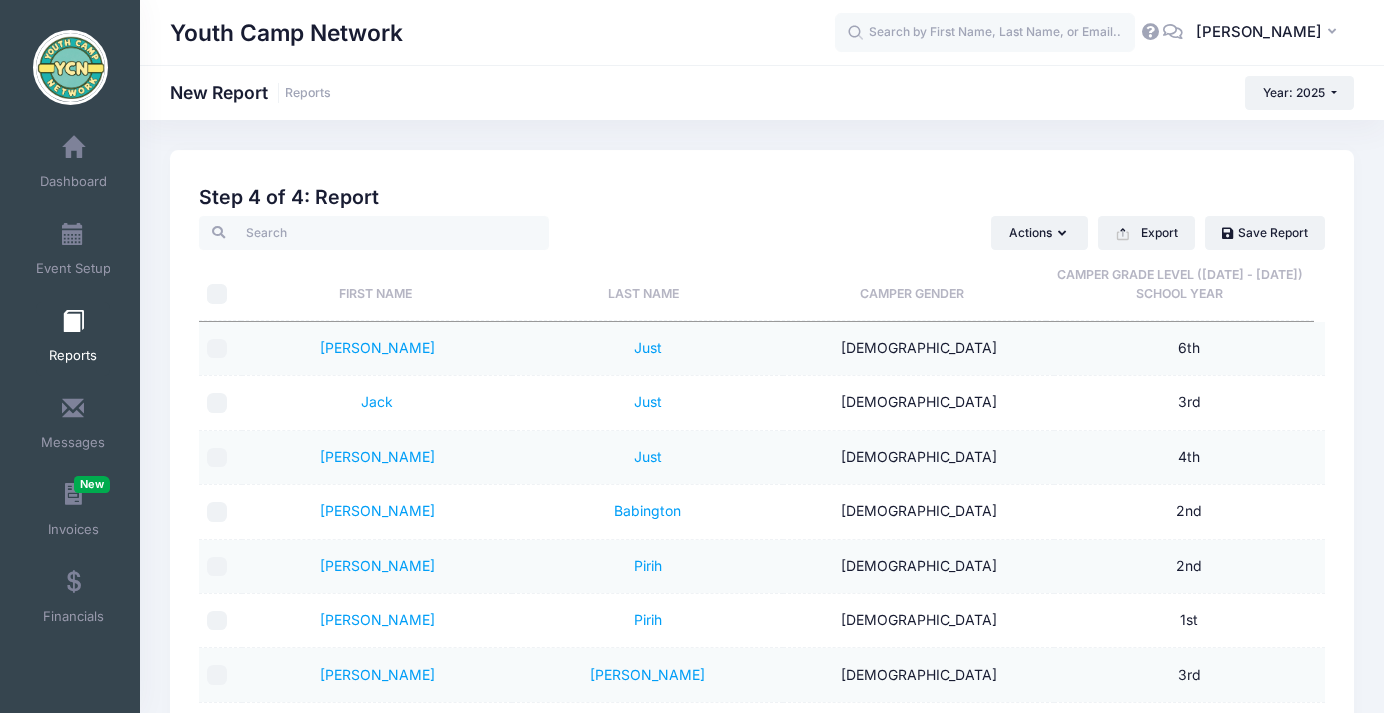 click on "Last Name" at bounding box center (643, 285) 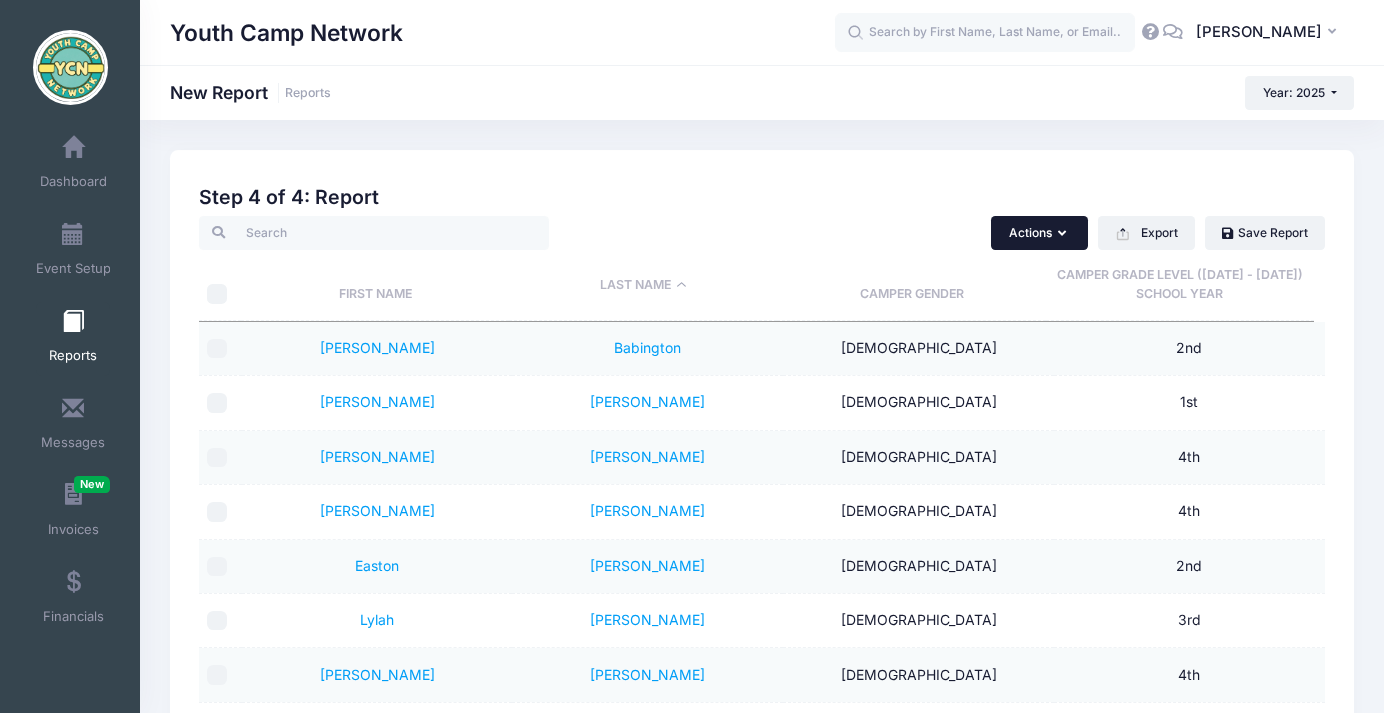 click on "Actions" at bounding box center (1039, 233) 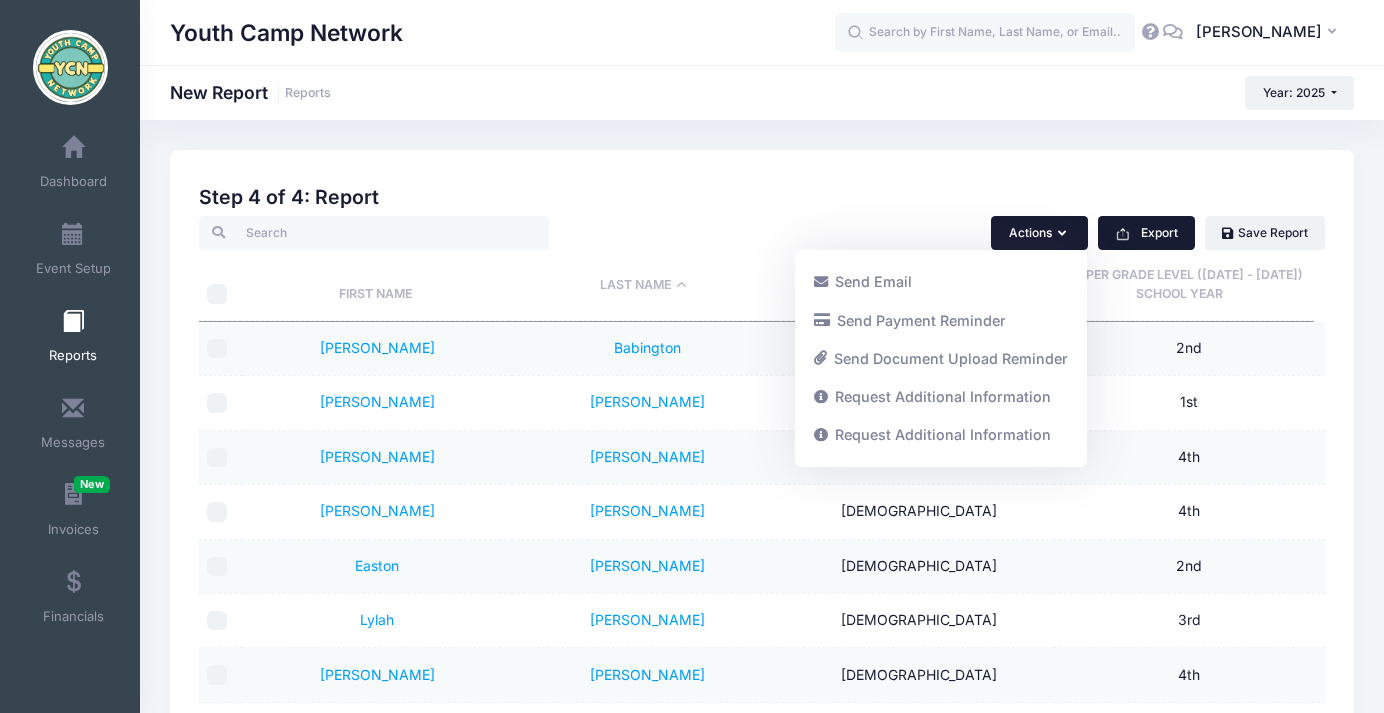 click on "Export" at bounding box center (1146, 233) 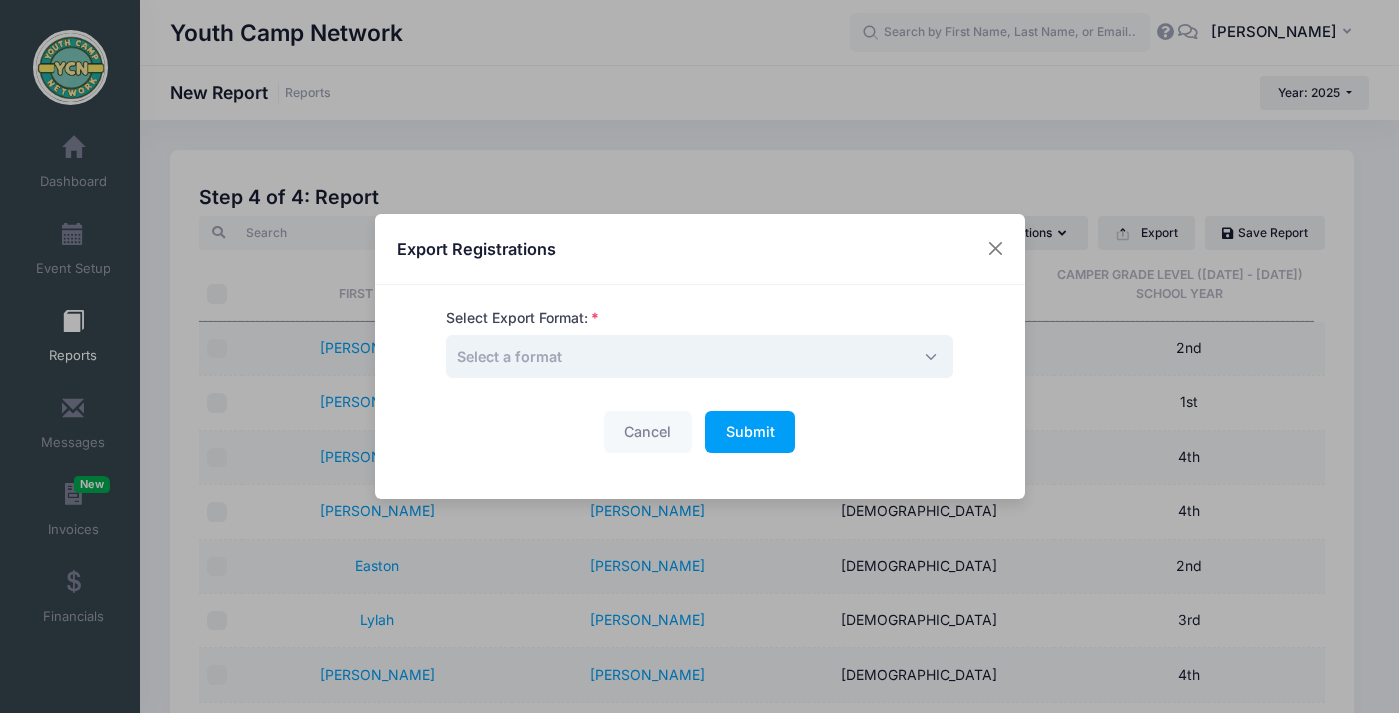 click on "Select a format" at bounding box center [699, 356] 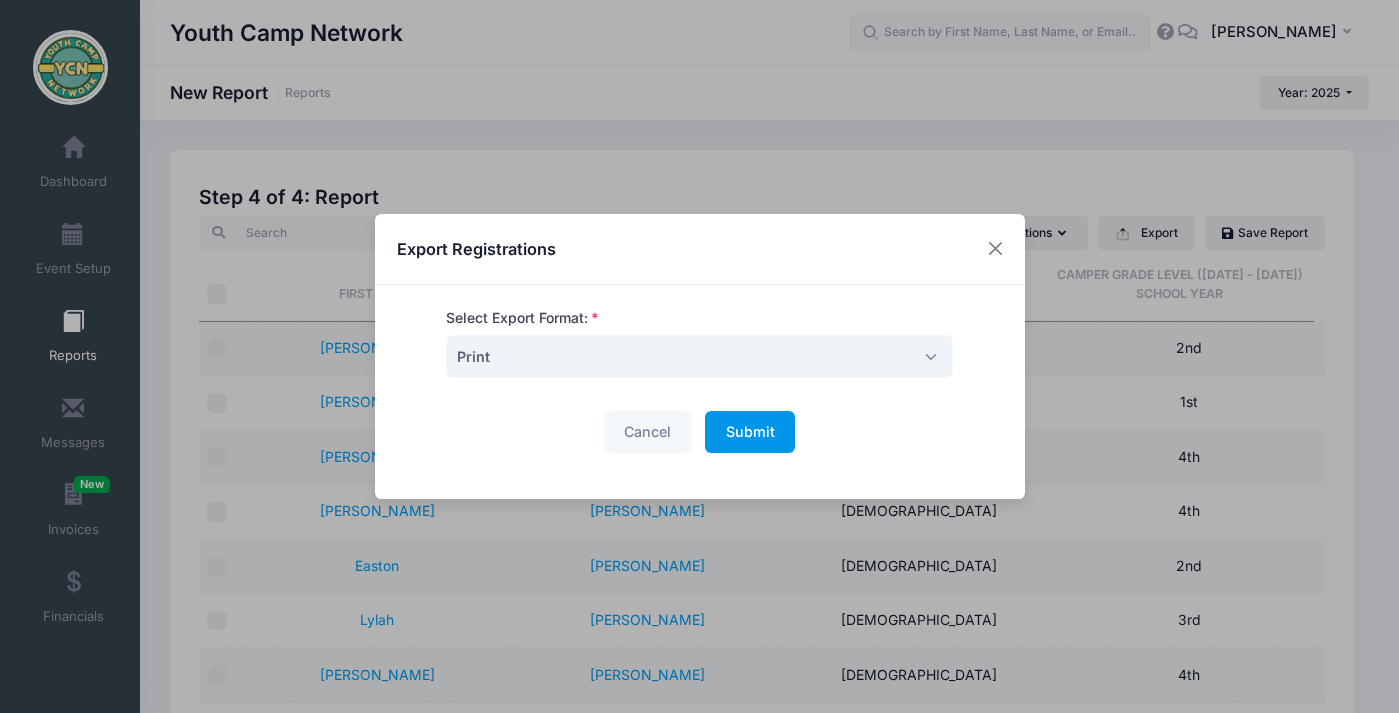click on "Submit" at bounding box center (750, 431) 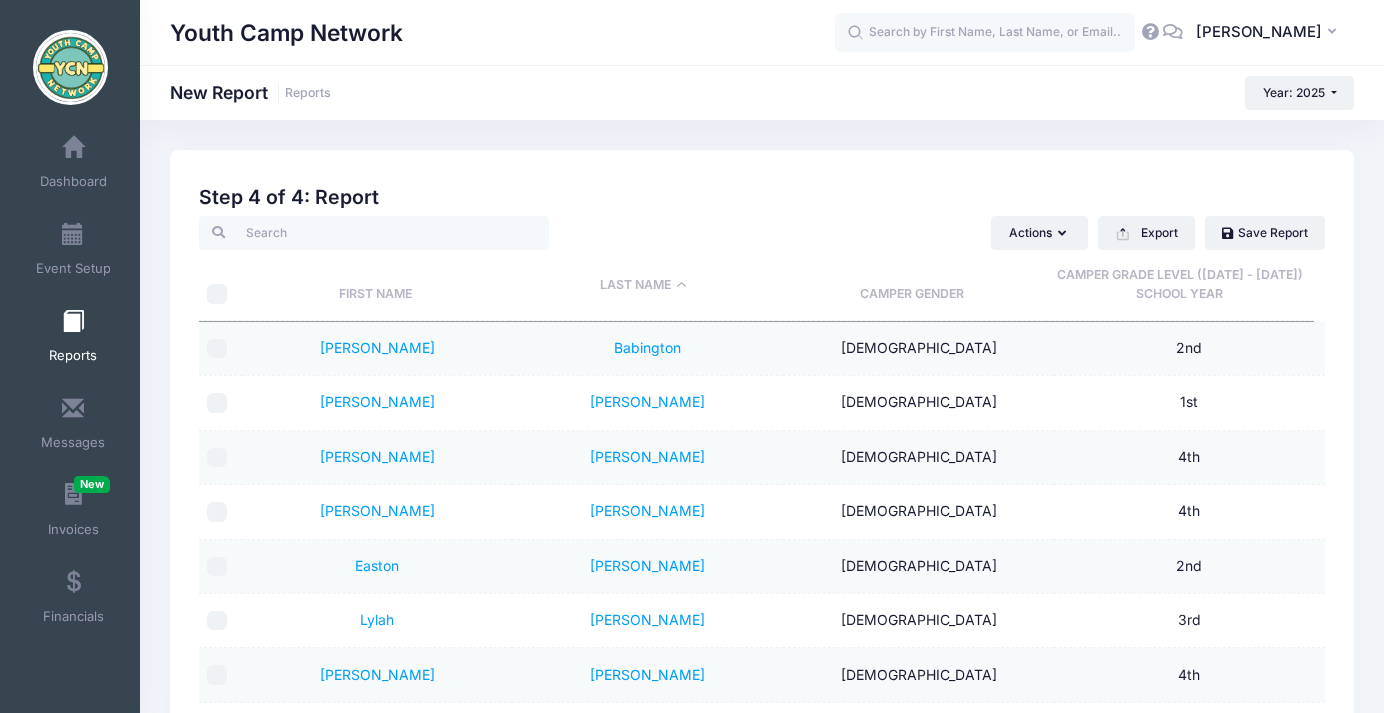 click on "Camper Grade Level (2025 - 2026) School Year" at bounding box center (1180, 285) 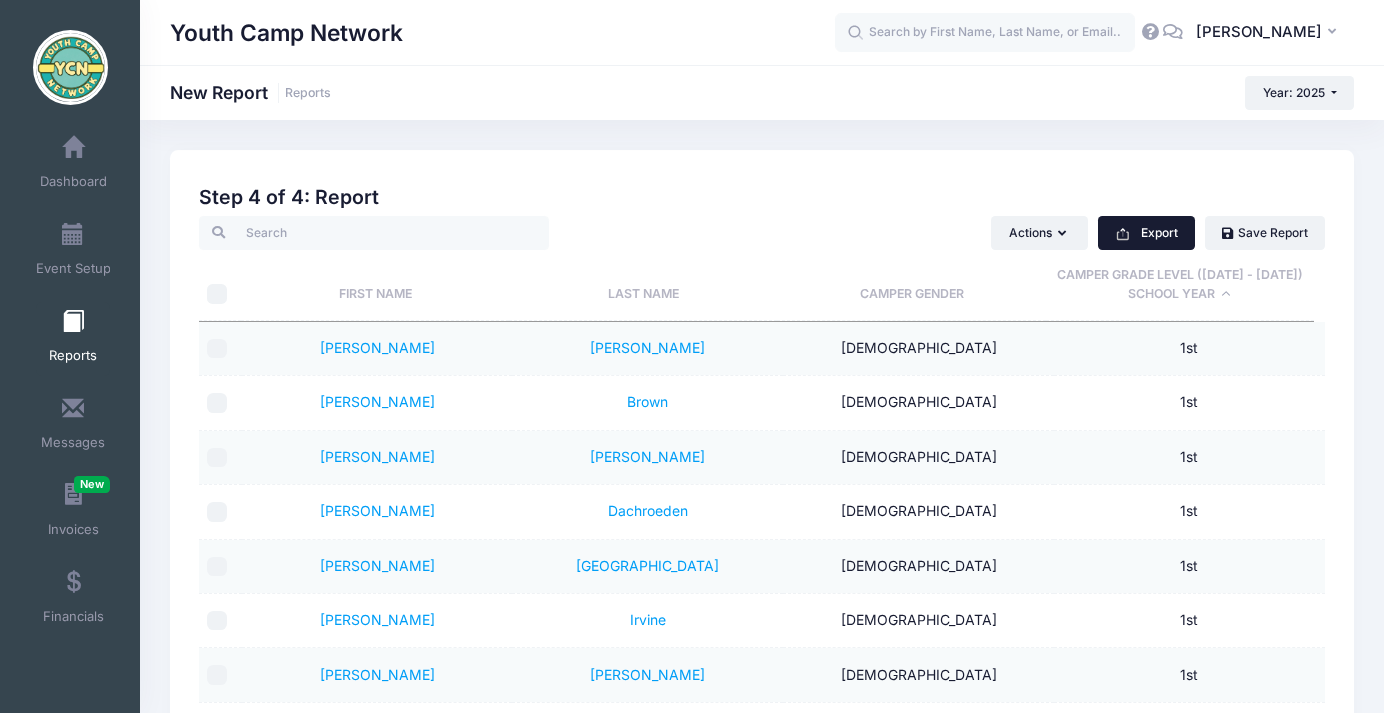 click on "Export" at bounding box center (1146, 233) 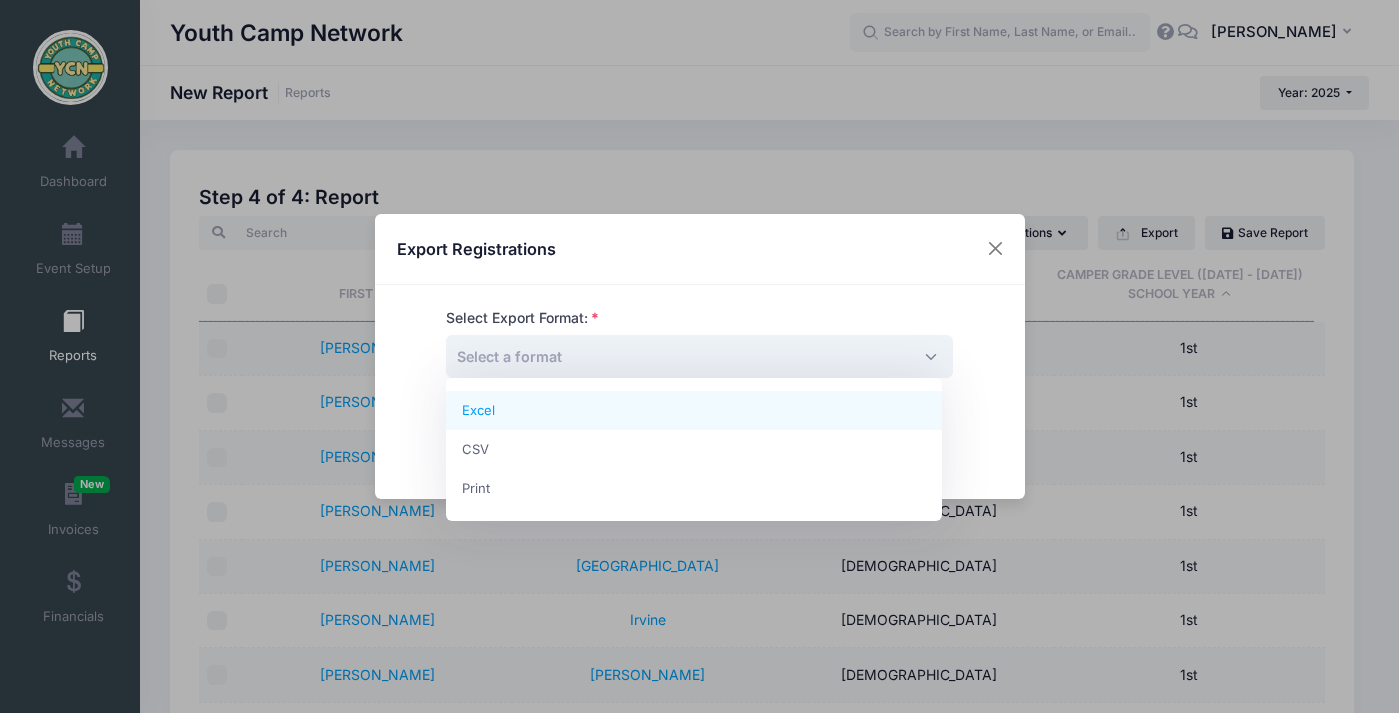click on "Select a format" at bounding box center (699, 356) 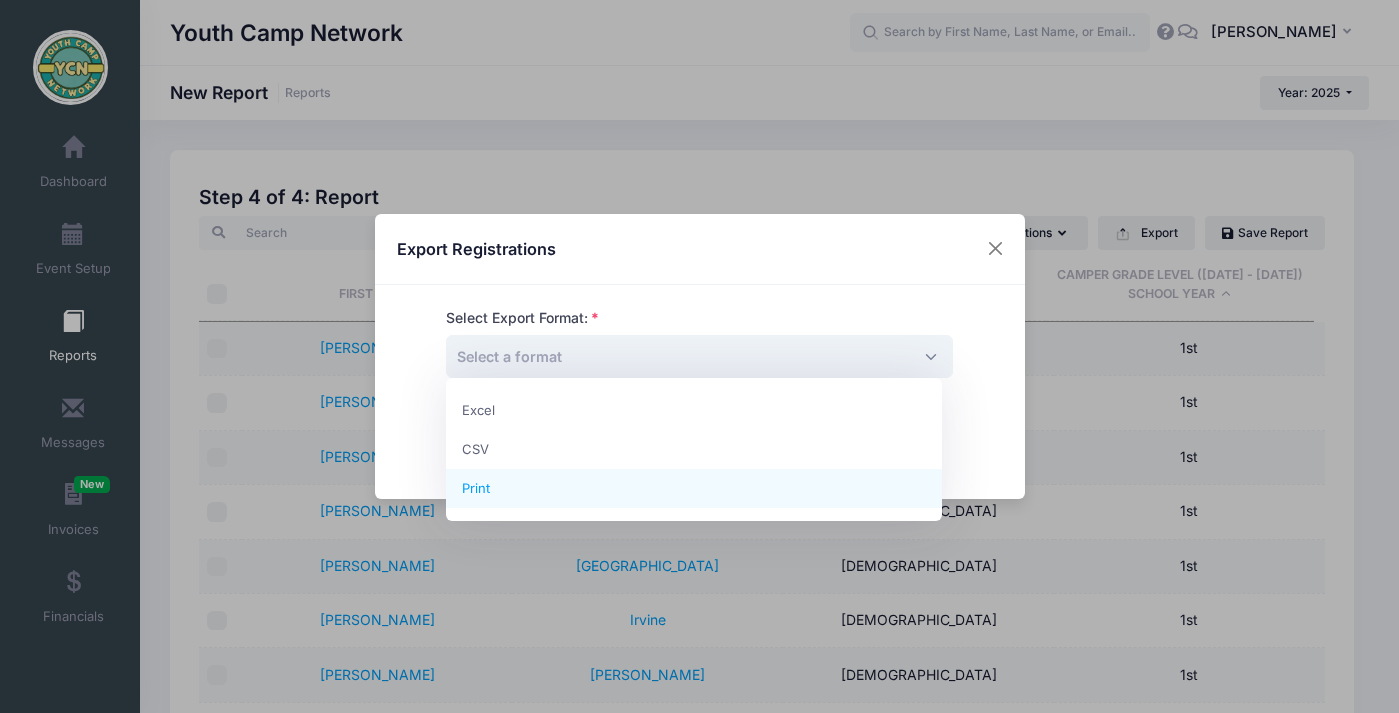 select on "print" 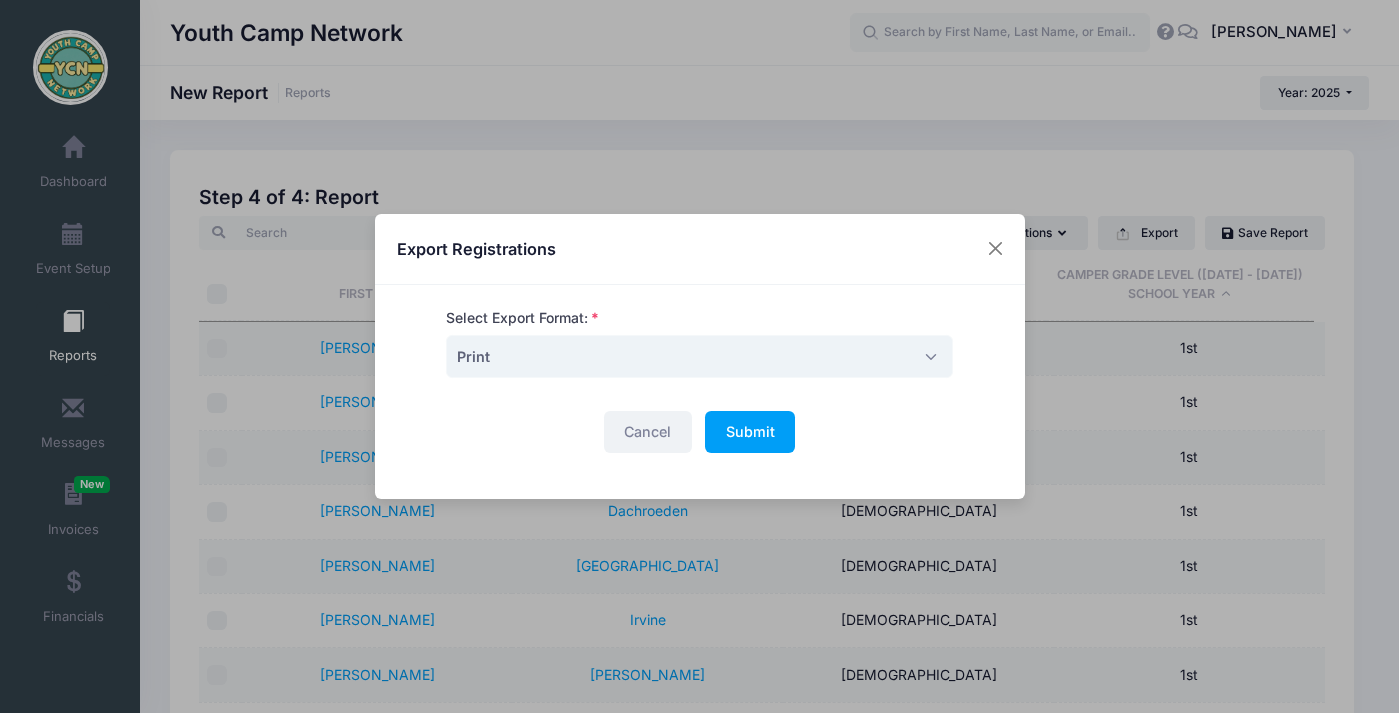 click on "Cancel" at bounding box center (648, 432) 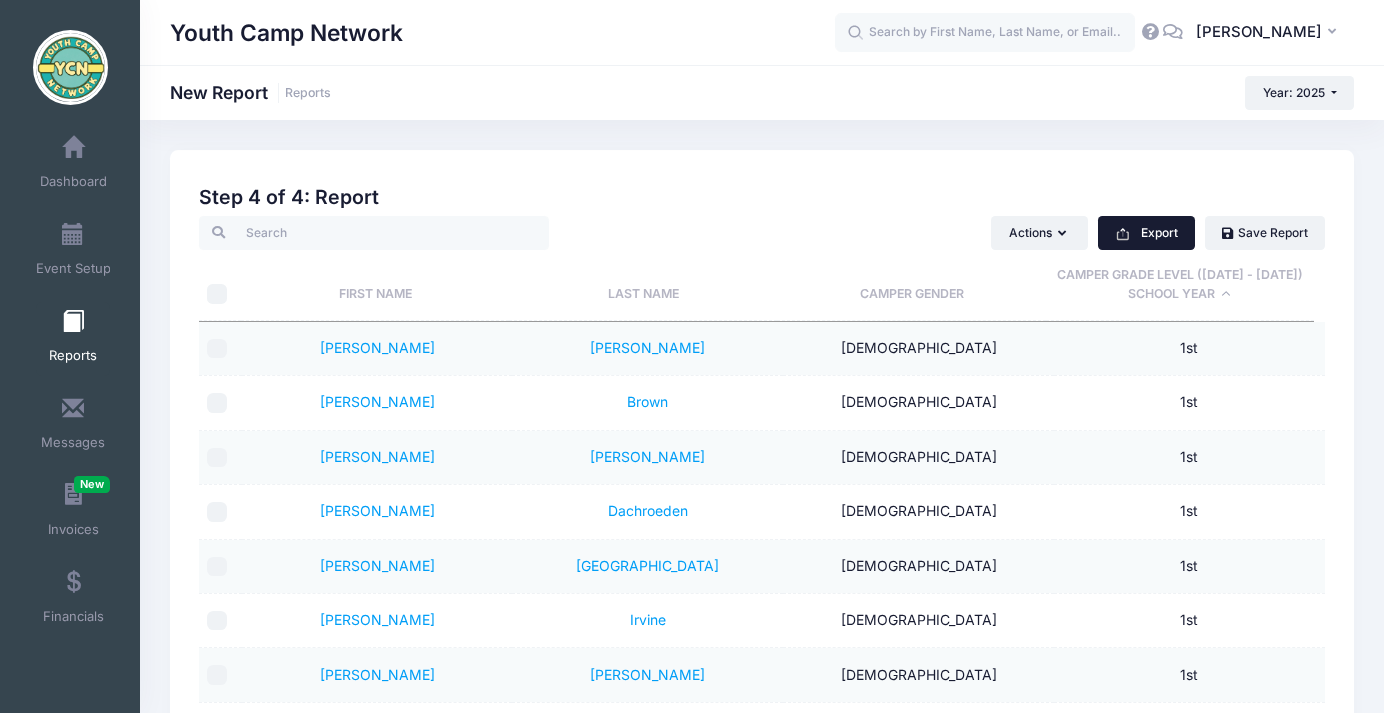 click on "Export" at bounding box center (1146, 233) 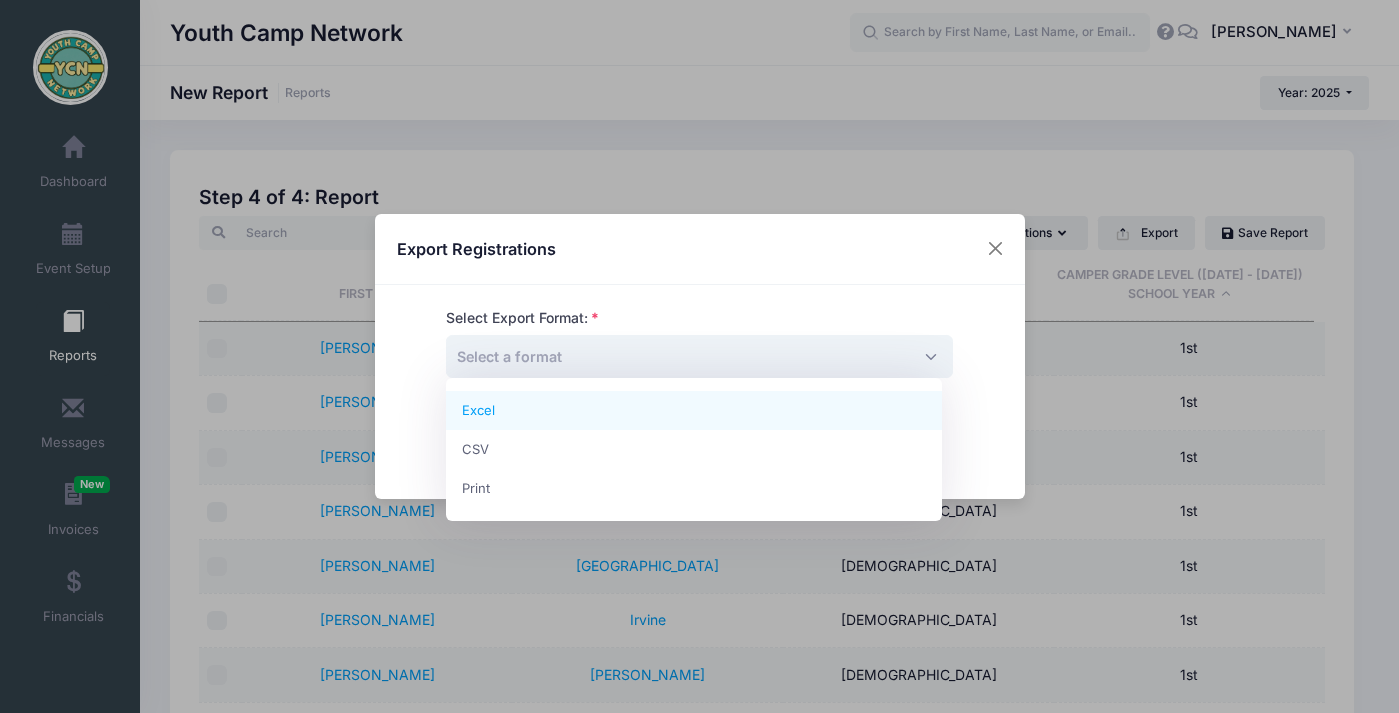 click on "Select a format" at bounding box center [699, 356] 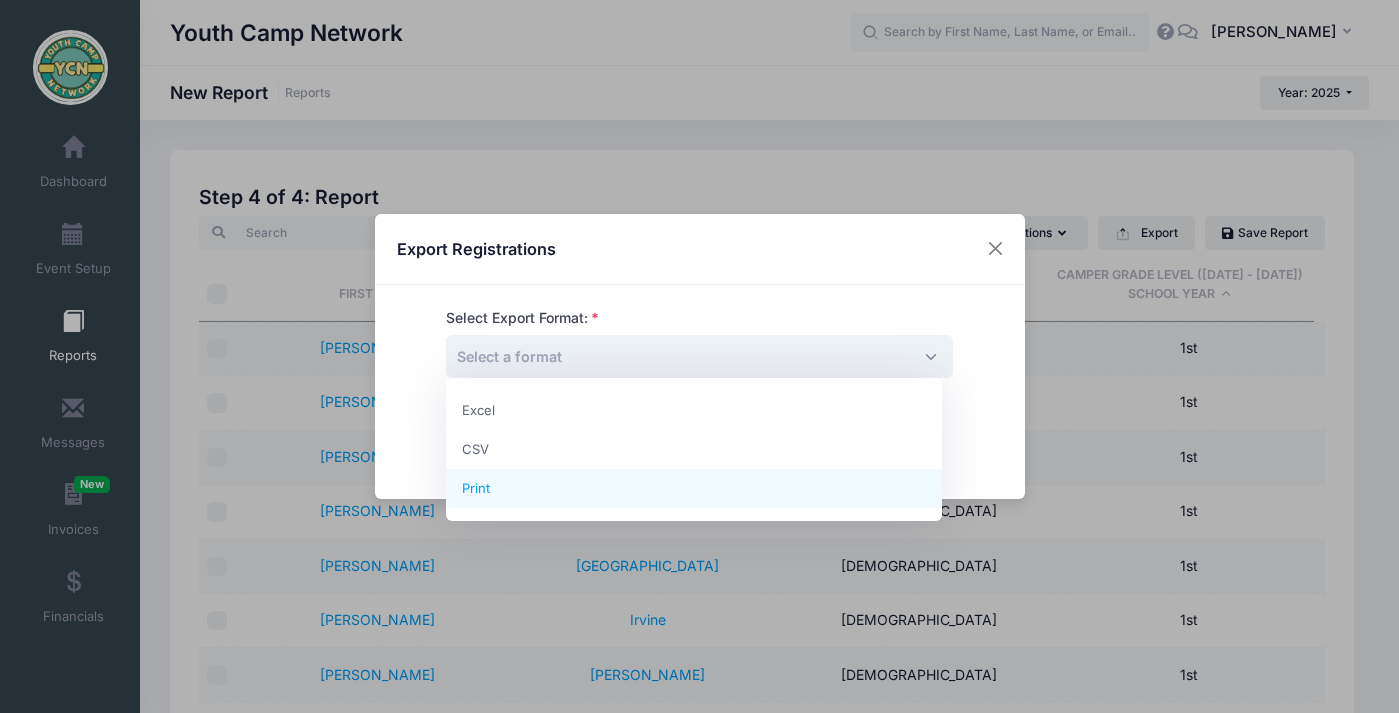 select on "print" 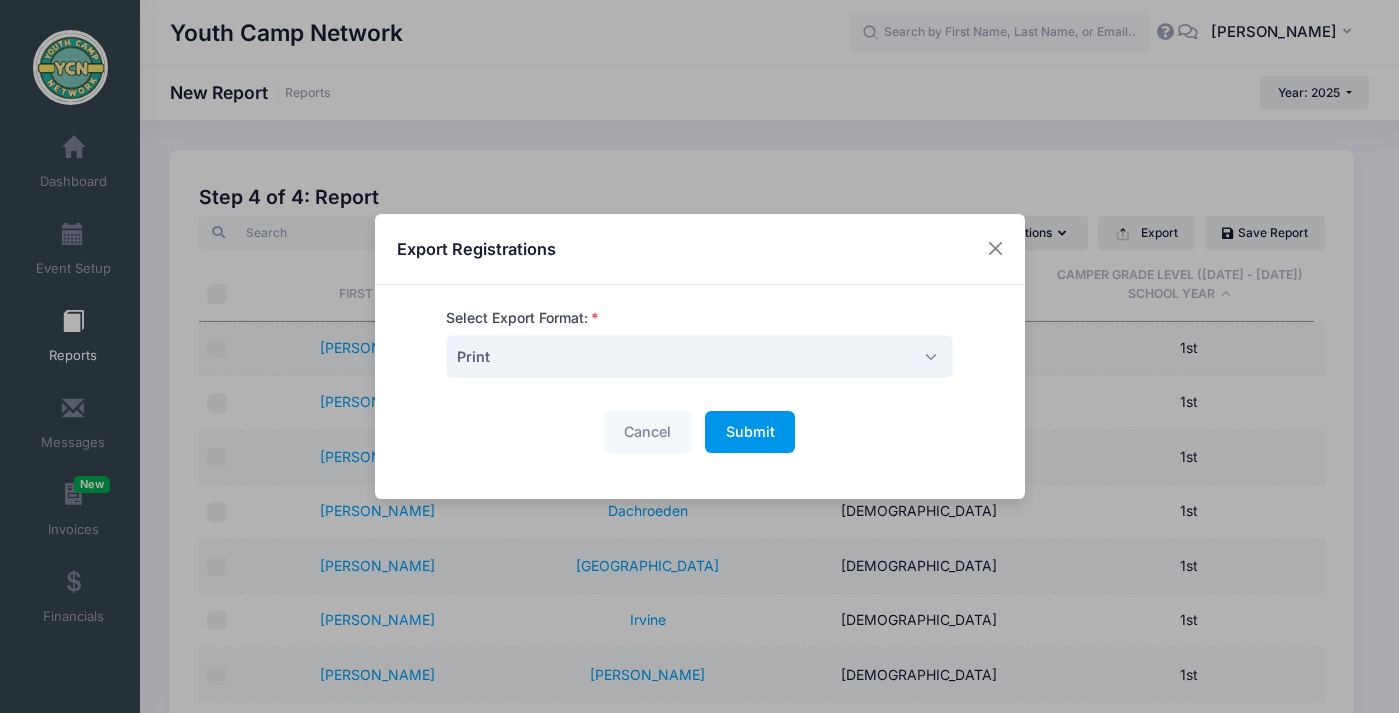 click on "Submit" at bounding box center (750, 431) 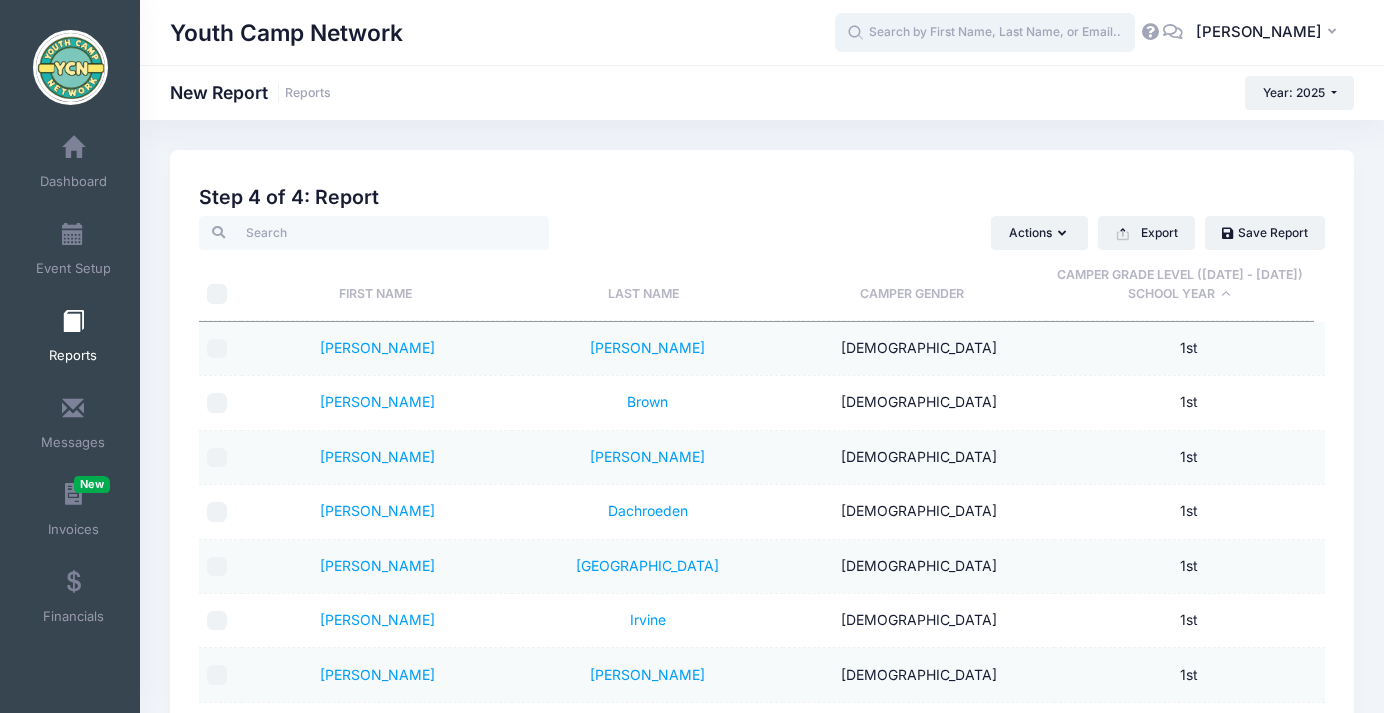 click at bounding box center (985, 33) 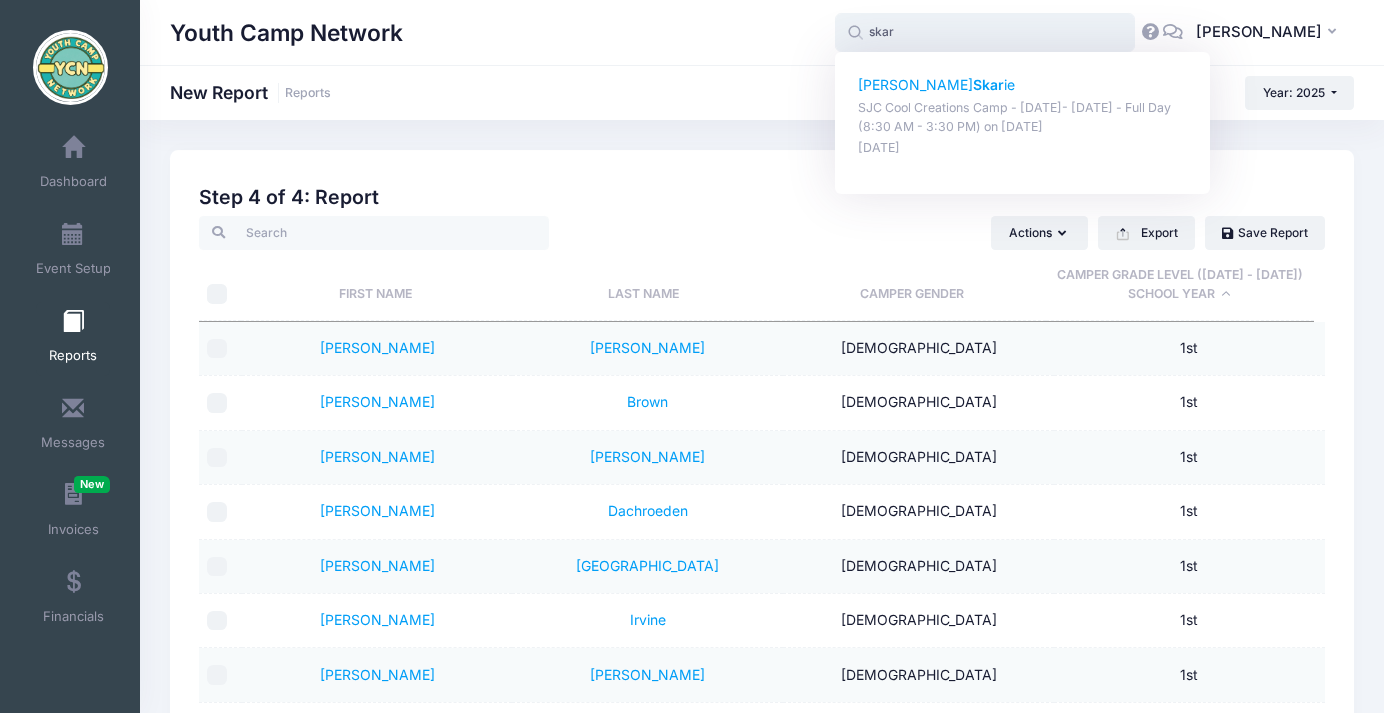 click on "Skar" at bounding box center [988, 84] 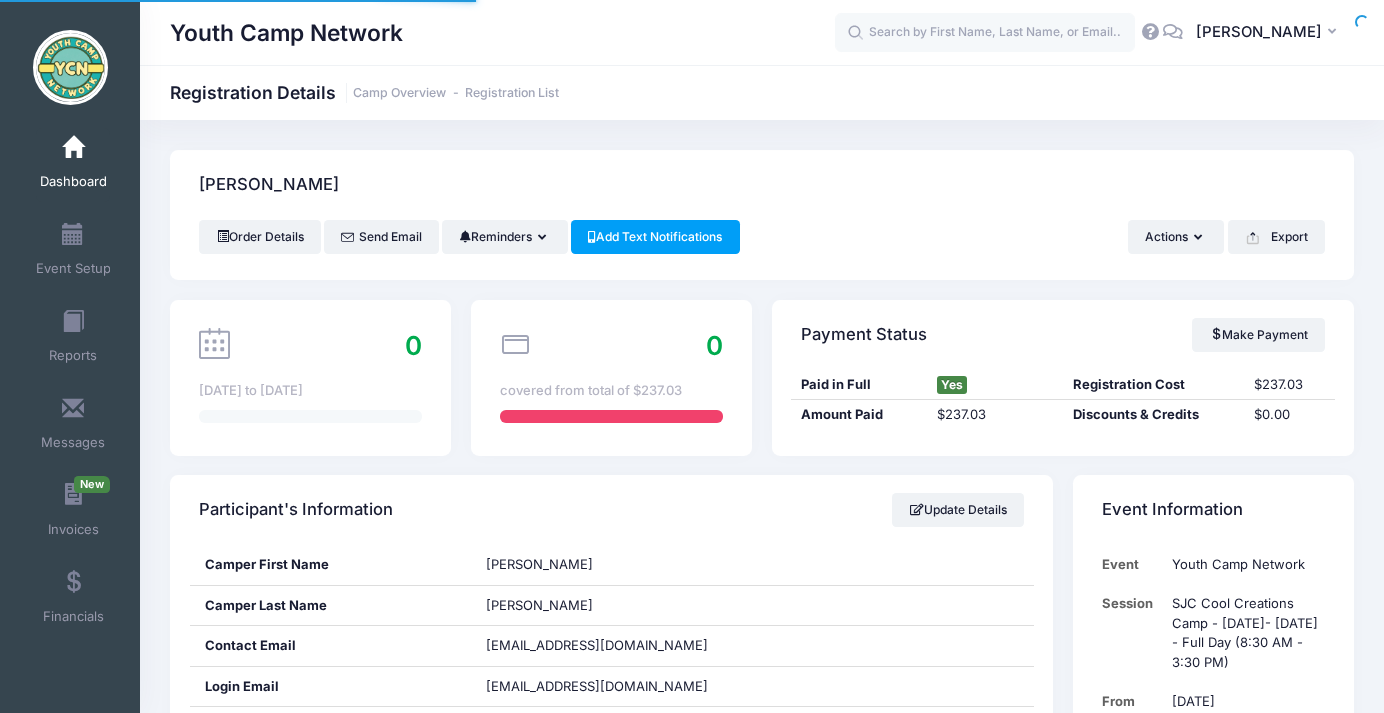 scroll, scrollTop: 0, scrollLeft: 0, axis: both 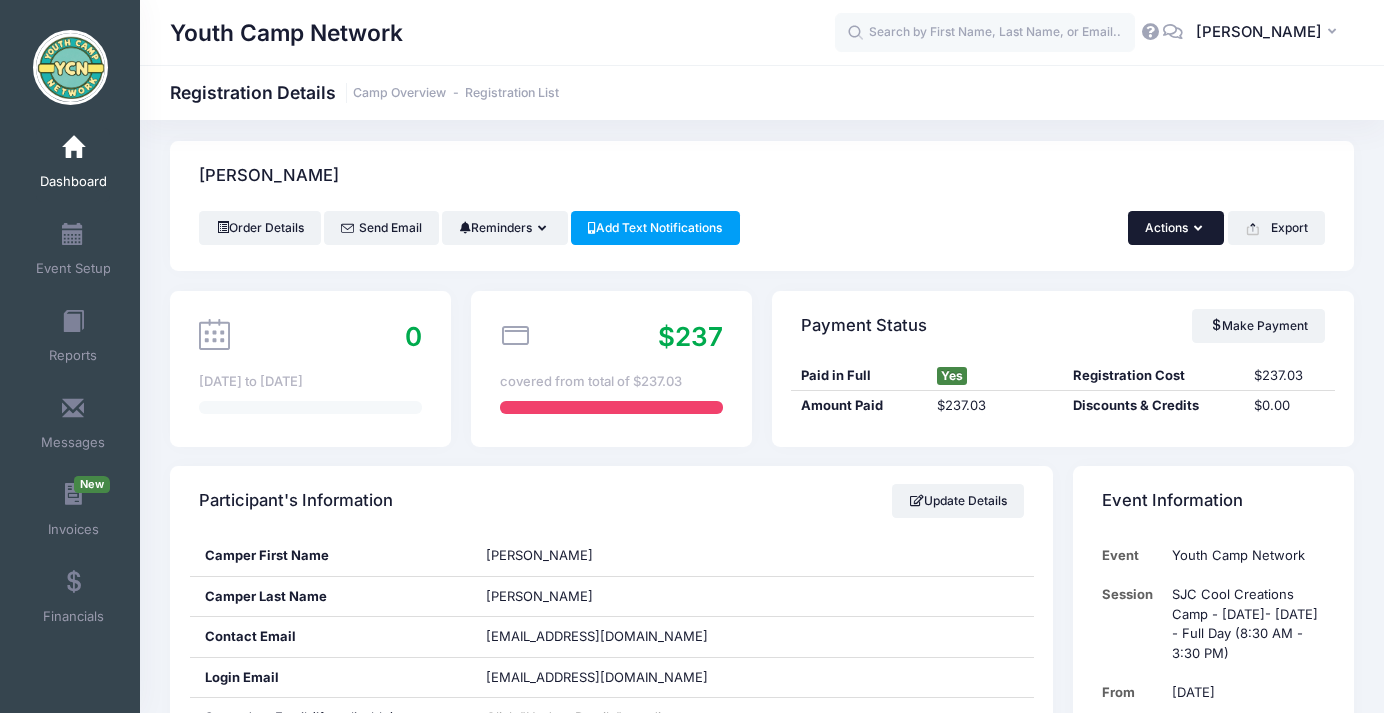 click on "Actions" at bounding box center (1176, 228) 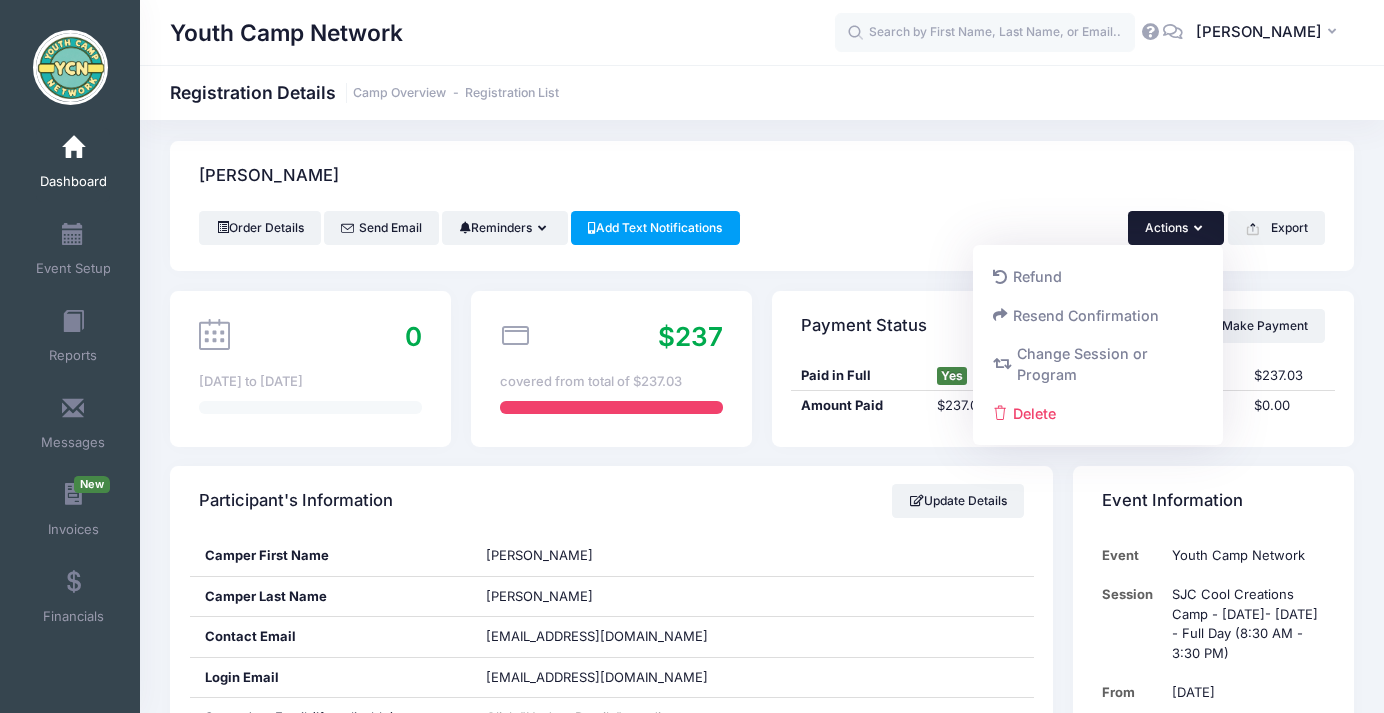 click on "Order Details
Send Email
Reminders      Send Payment Reminder
Send Document Reminder
Add Text Notifications
Actions" at bounding box center [762, 228] 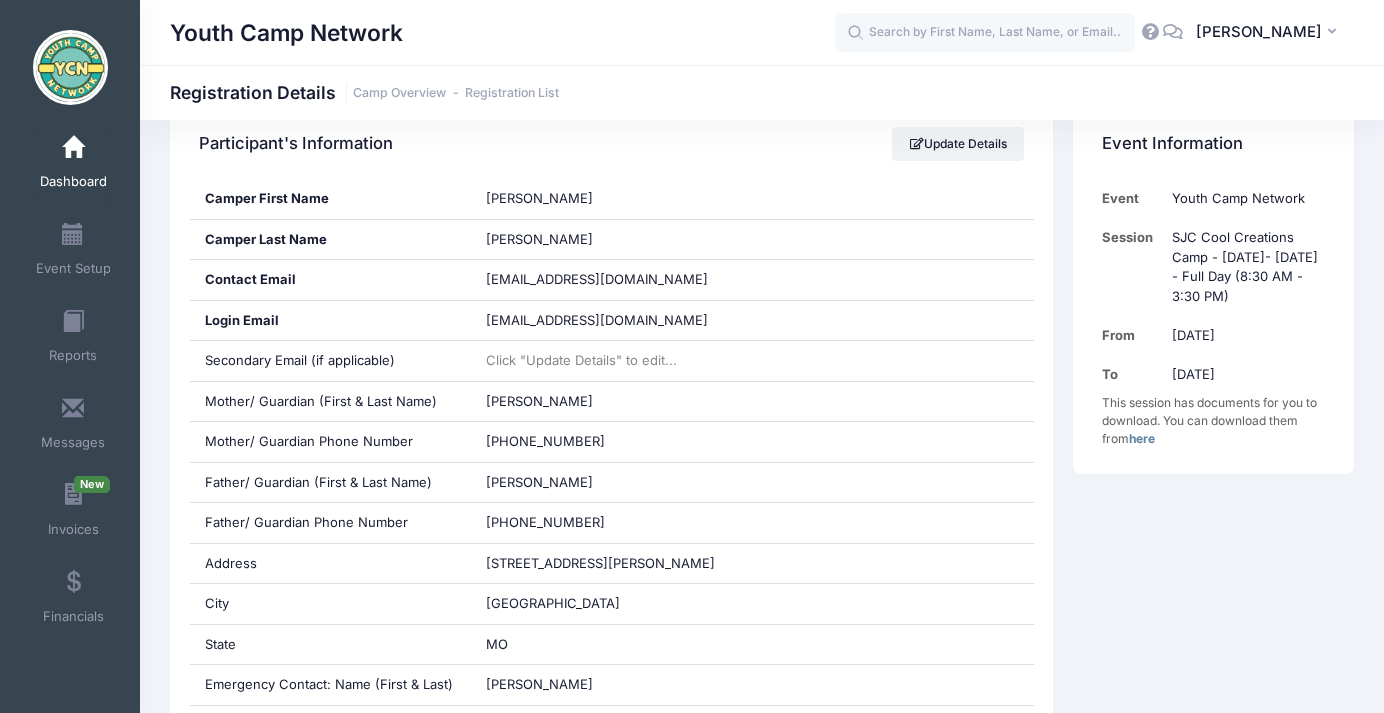 scroll, scrollTop: 290, scrollLeft: 0, axis: vertical 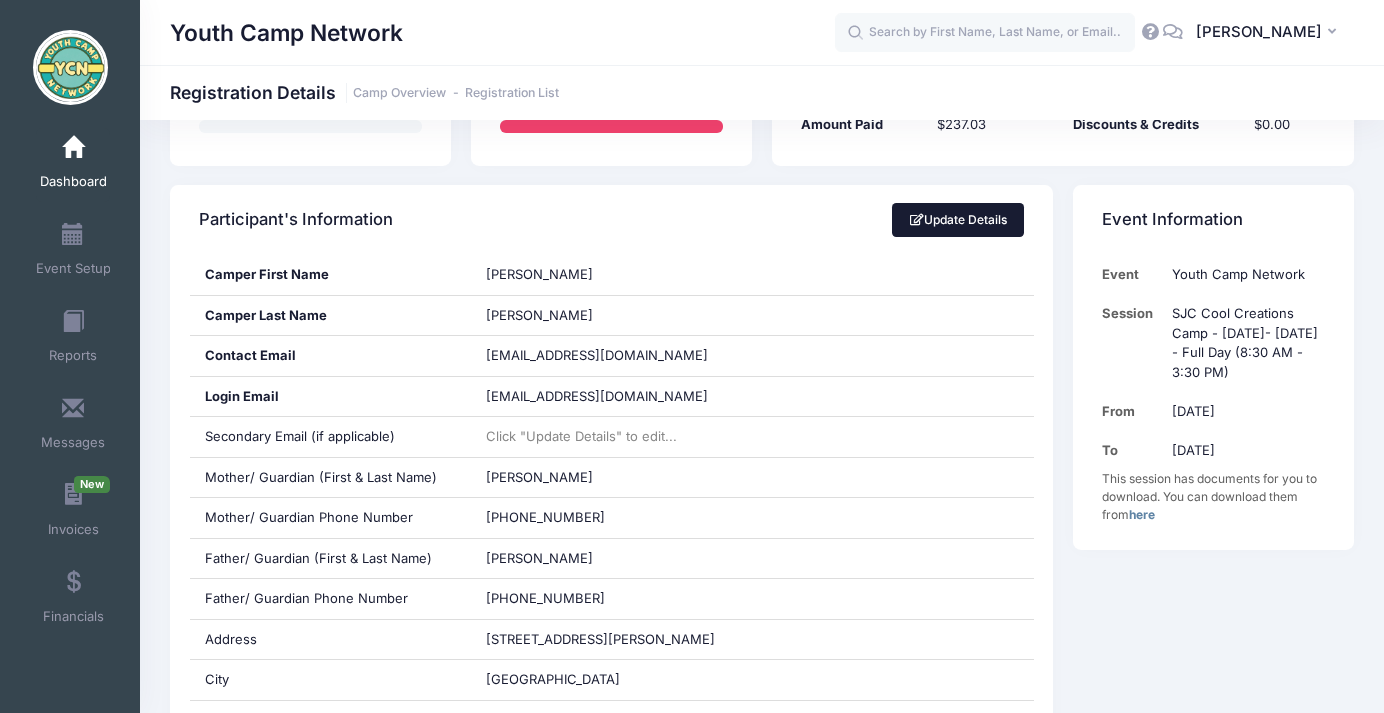 click on "Update Details" at bounding box center (958, 220) 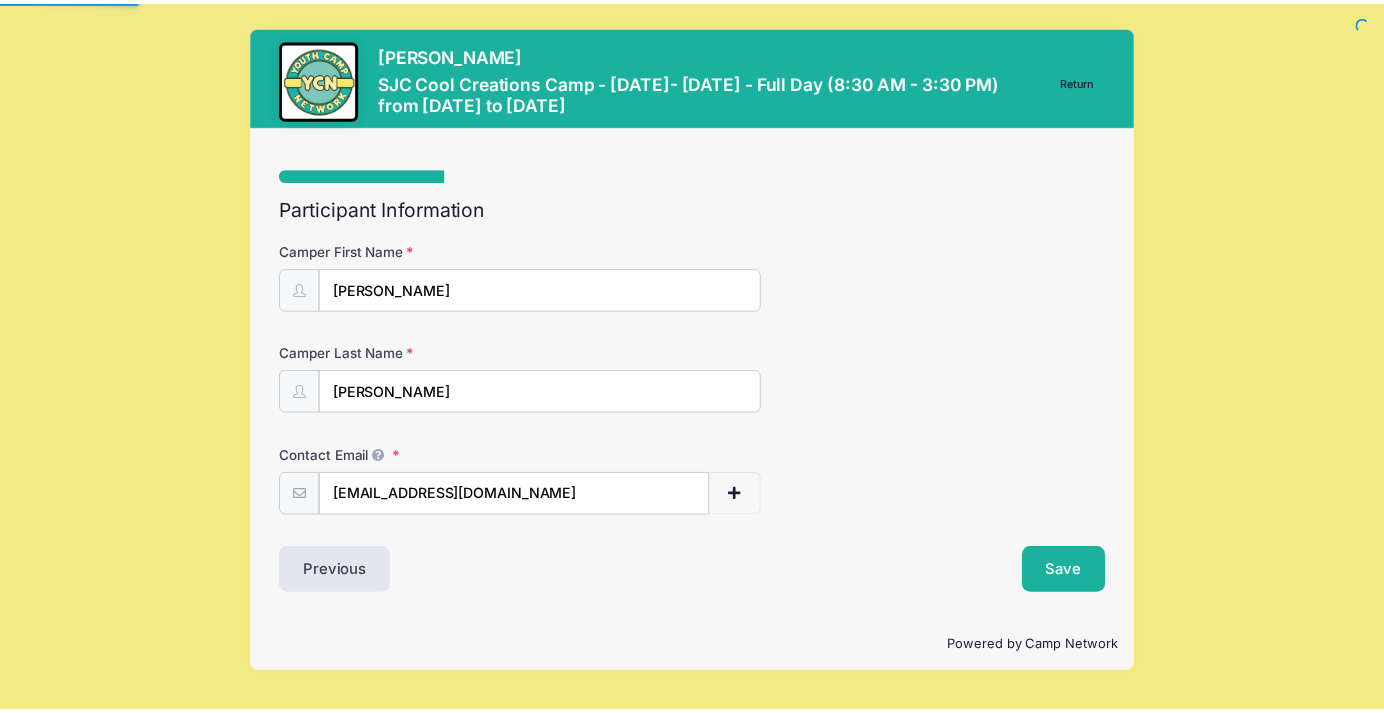scroll, scrollTop: 0, scrollLeft: 0, axis: both 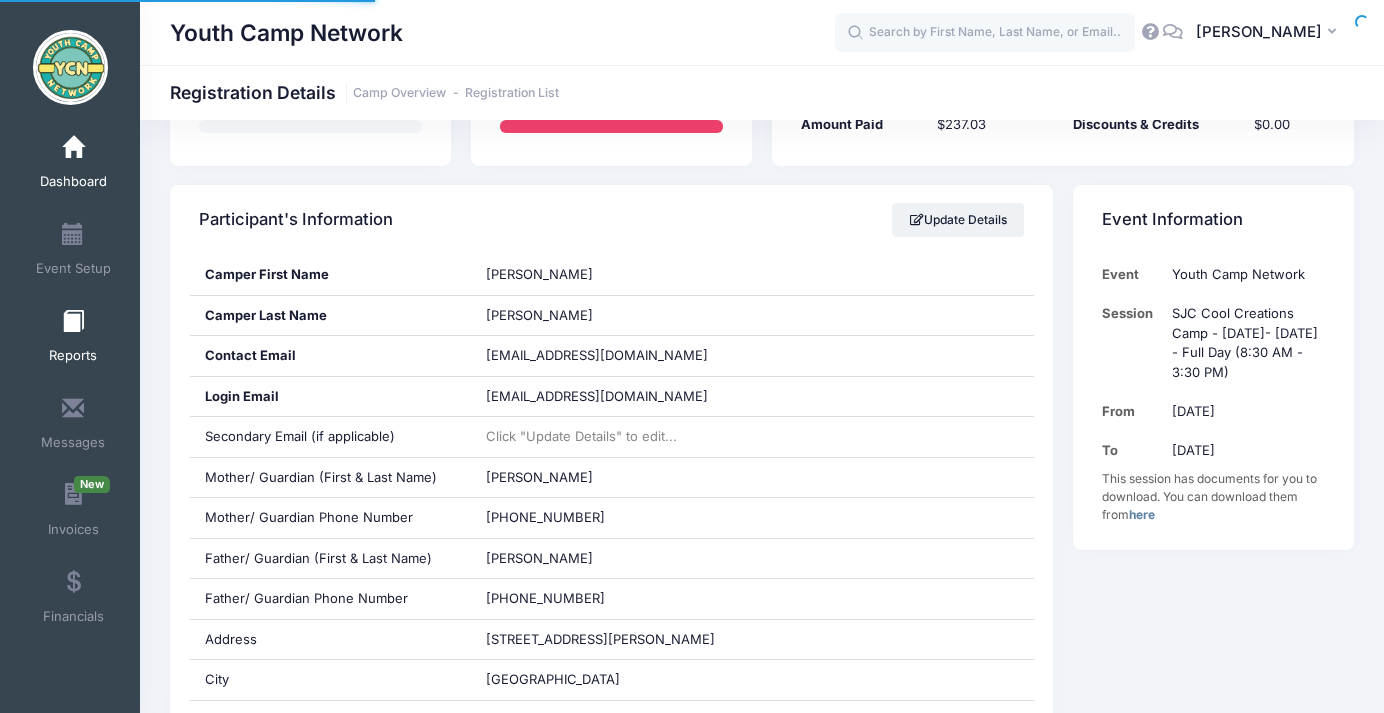 click at bounding box center (73, 322) 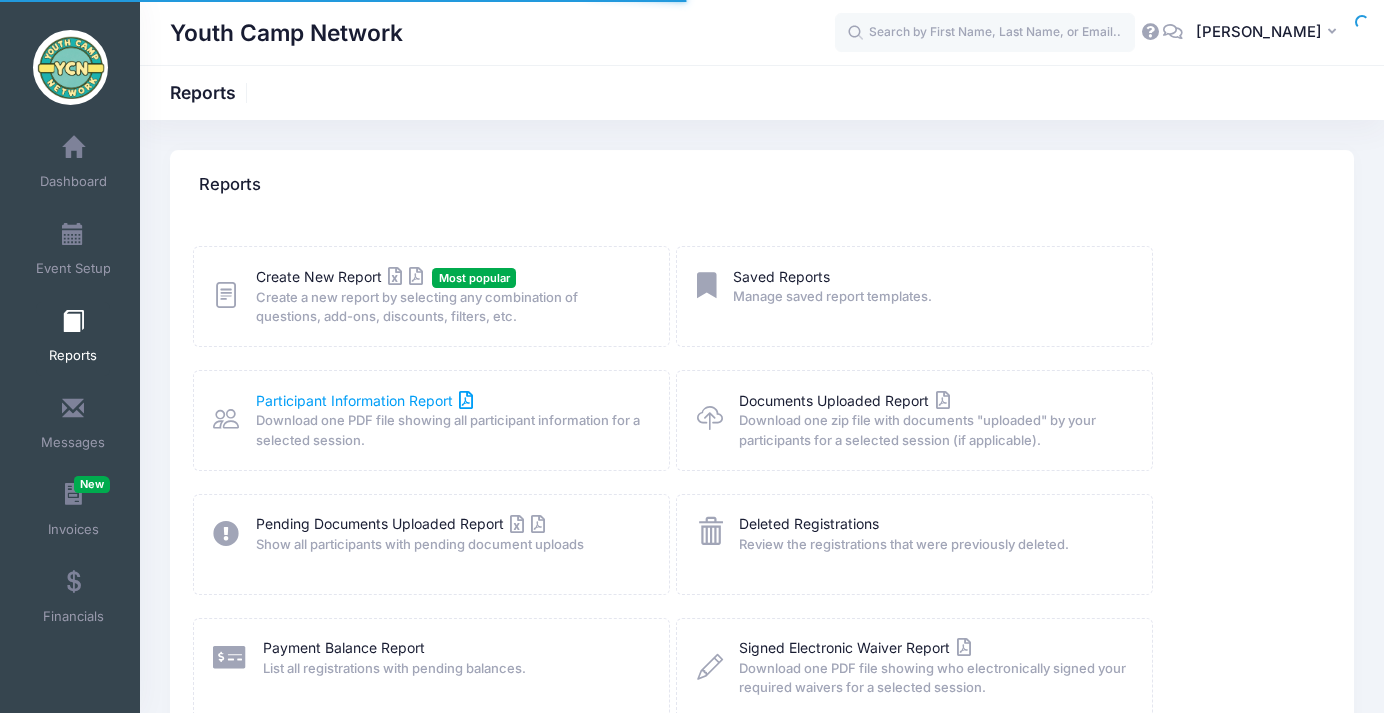 scroll, scrollTop: 0, scrollLeft: 0, axis: both 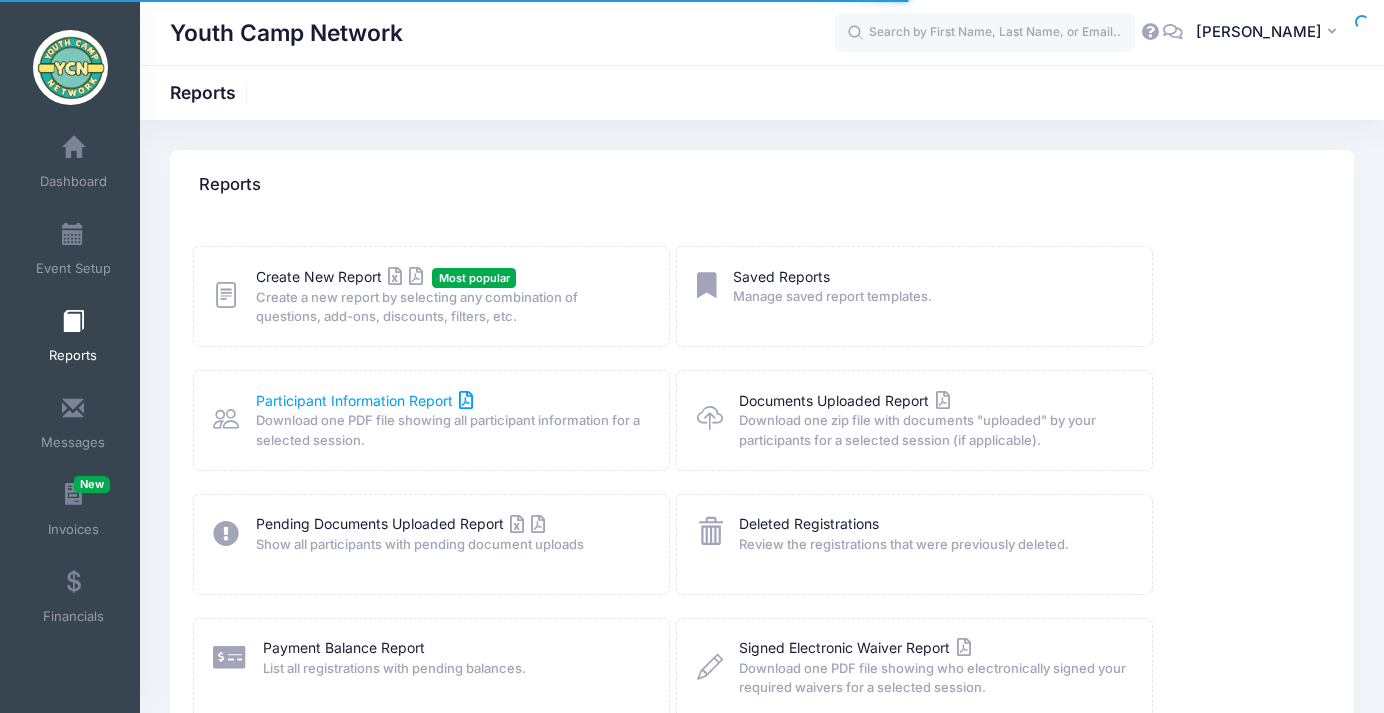 click on "Participant Information Report" at bounding box center (365, 400) 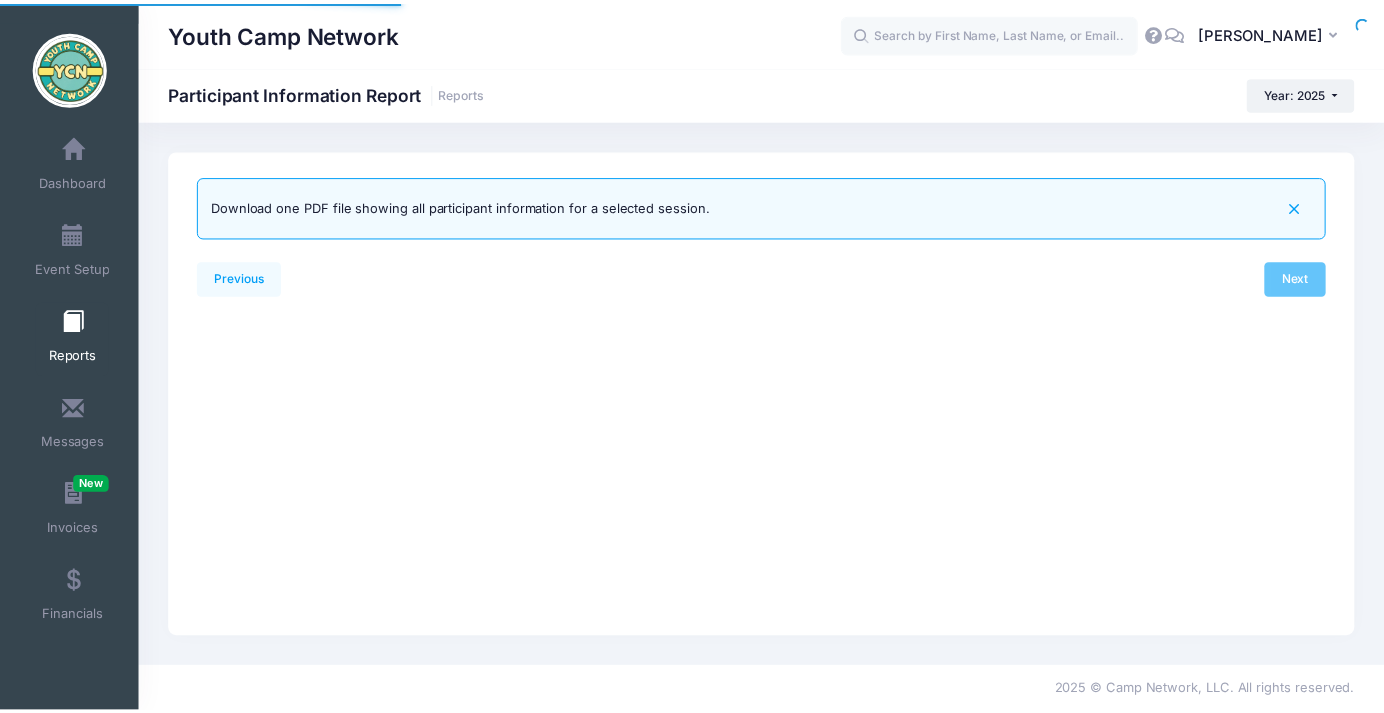 scroll, scrollTop: 0, scrollLeft: 0, axis: both 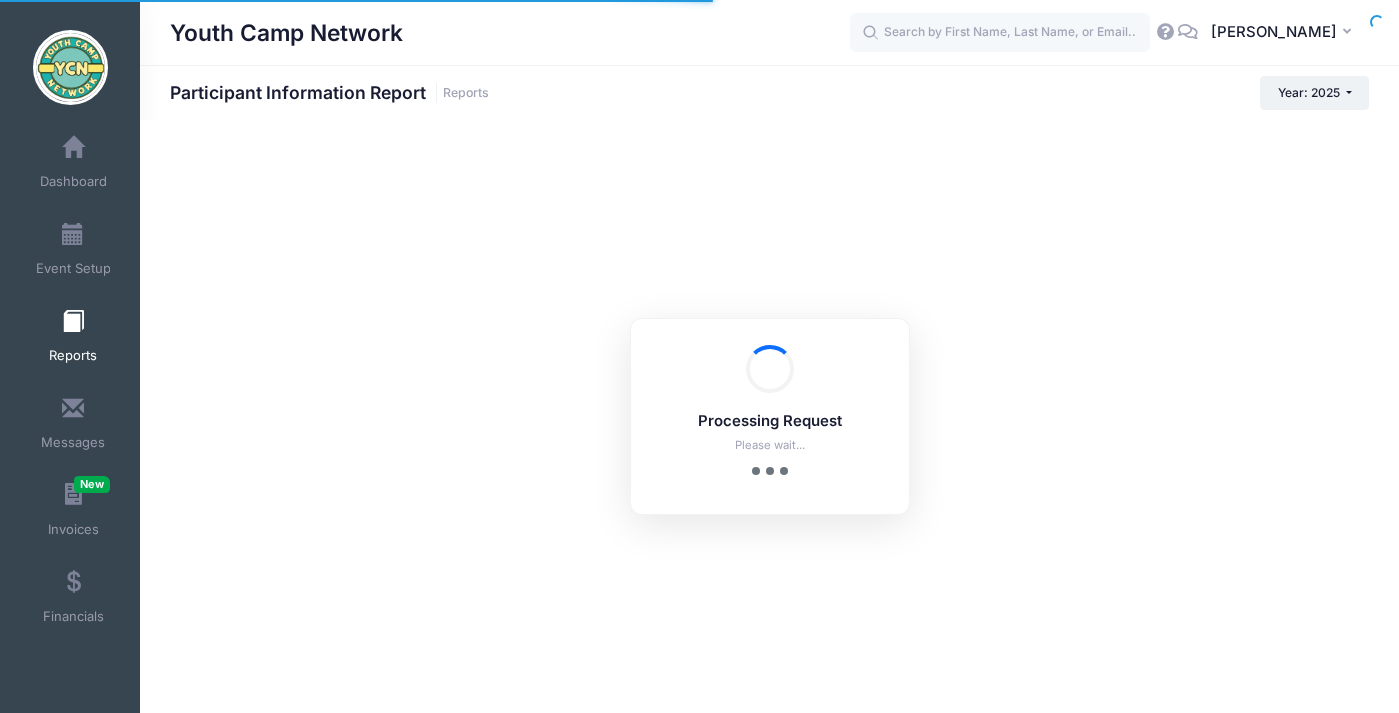 checkbox on "true" 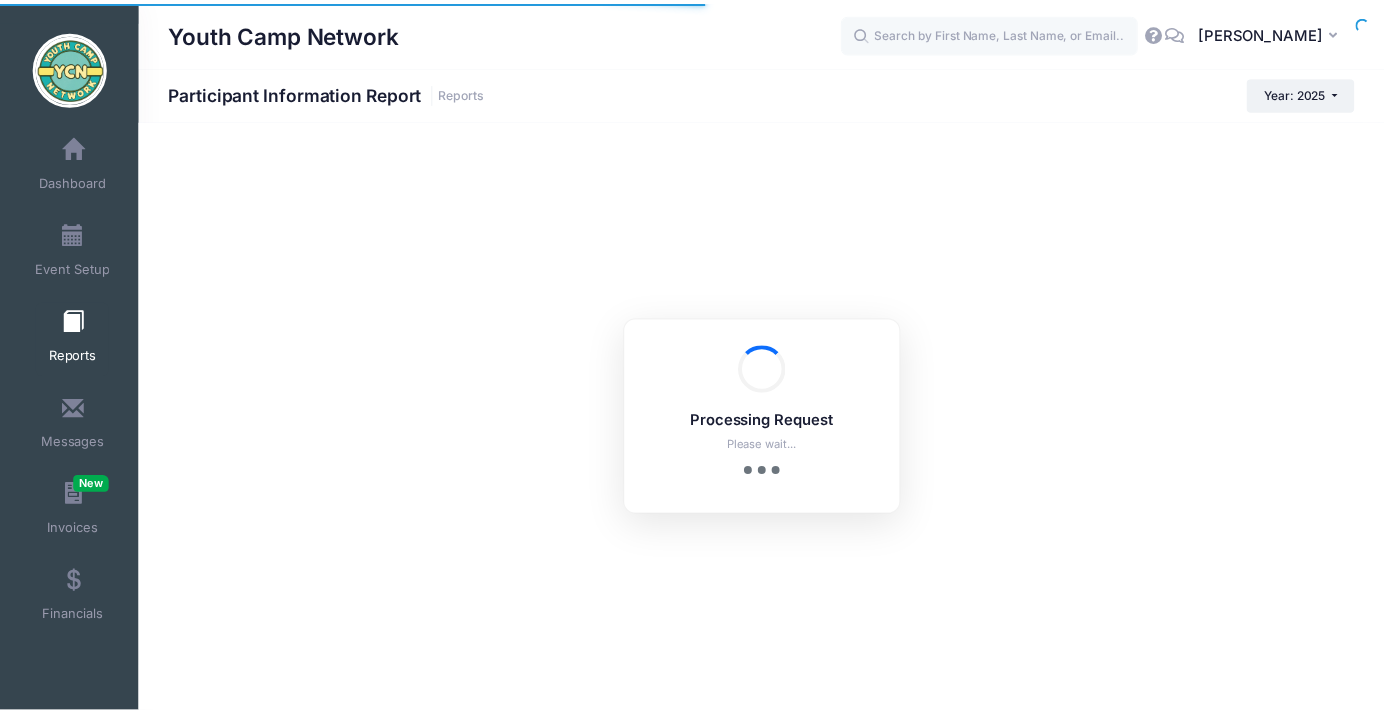 scroll, scrollTop: 0, scrollLeft: 0, axis: both 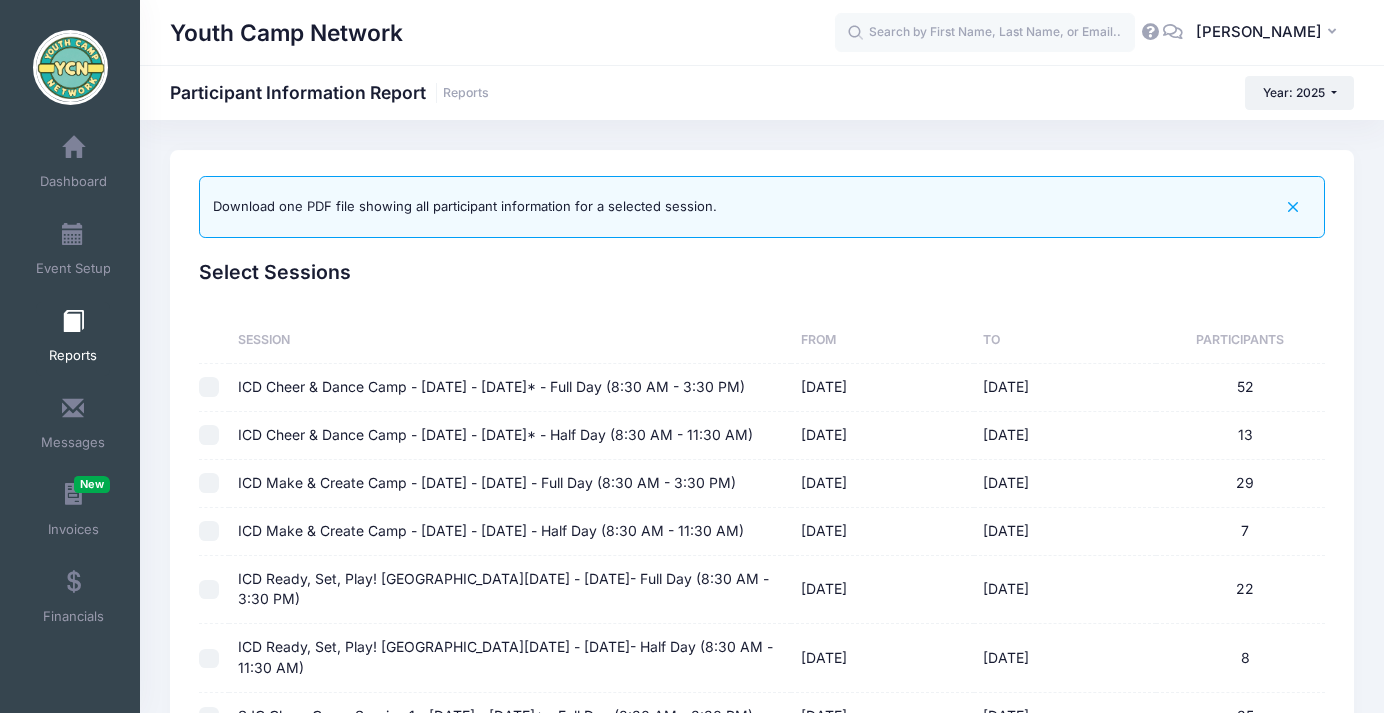 click on "Select Sessions" at bounding box center [762, 272] 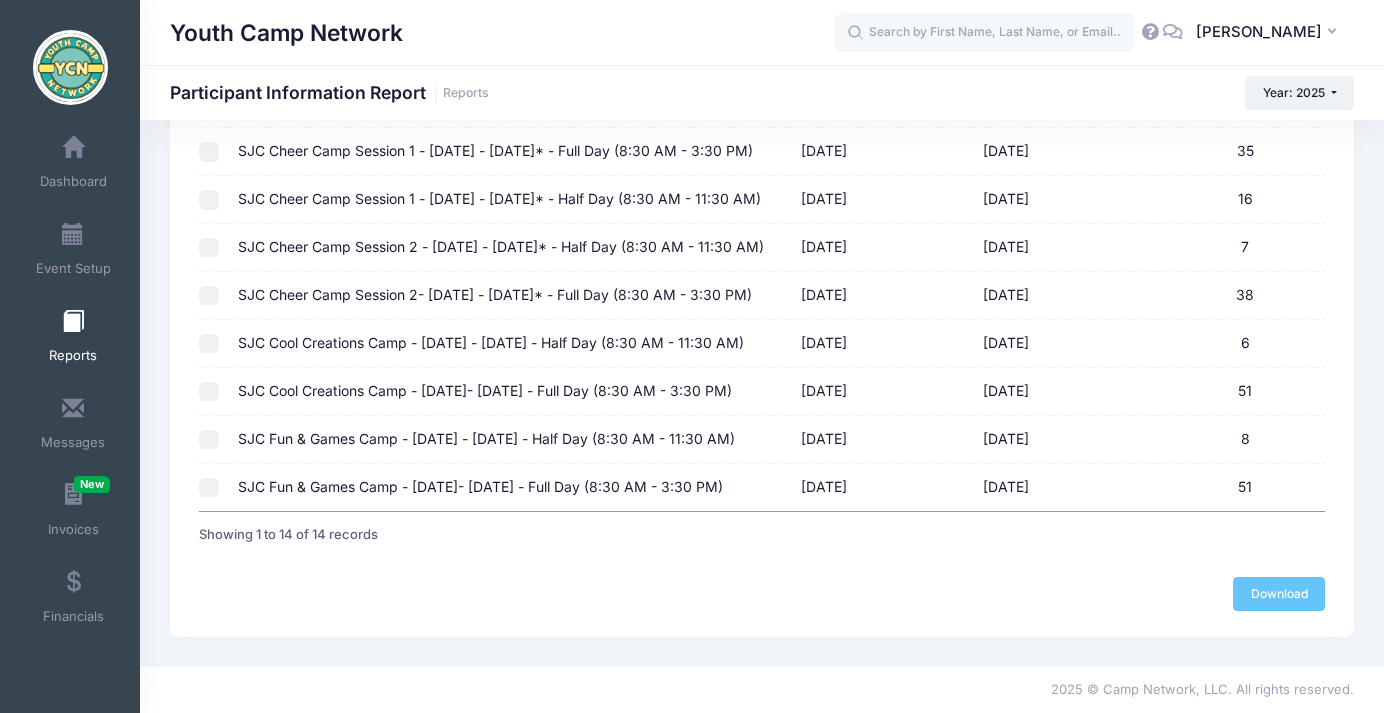 scroll, scrollTop: 739, scrollLeft: 0, axis: vertical 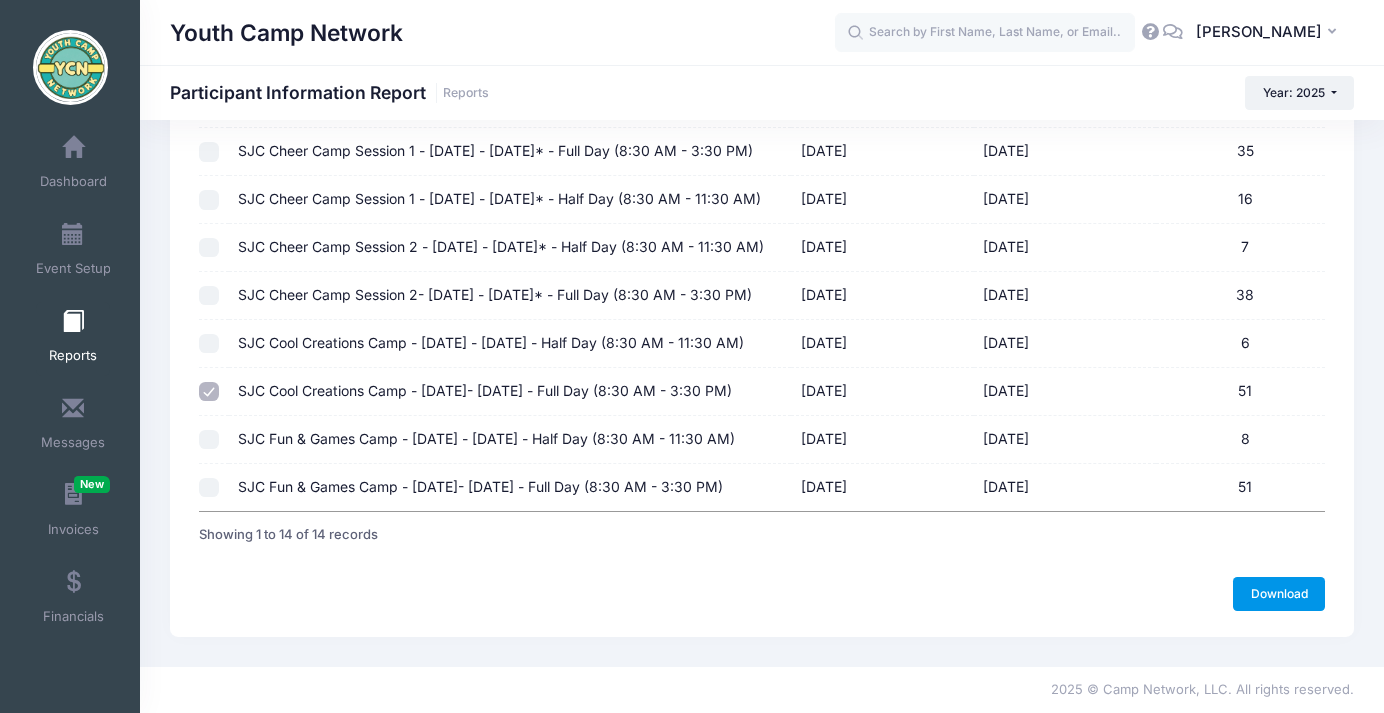 click on "Download" at bounding box center [1279, 594] 